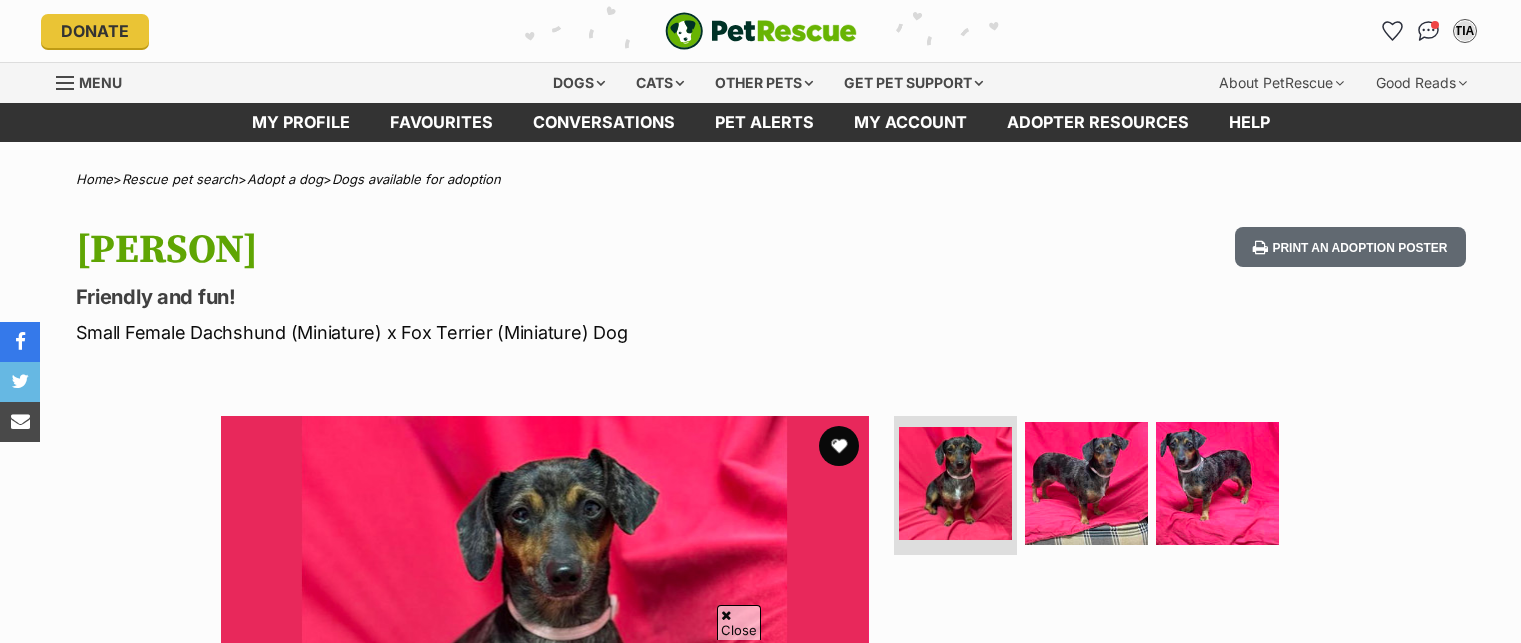 scroll, scrollTop: 300, scrollLeft: 0, axis: vertical 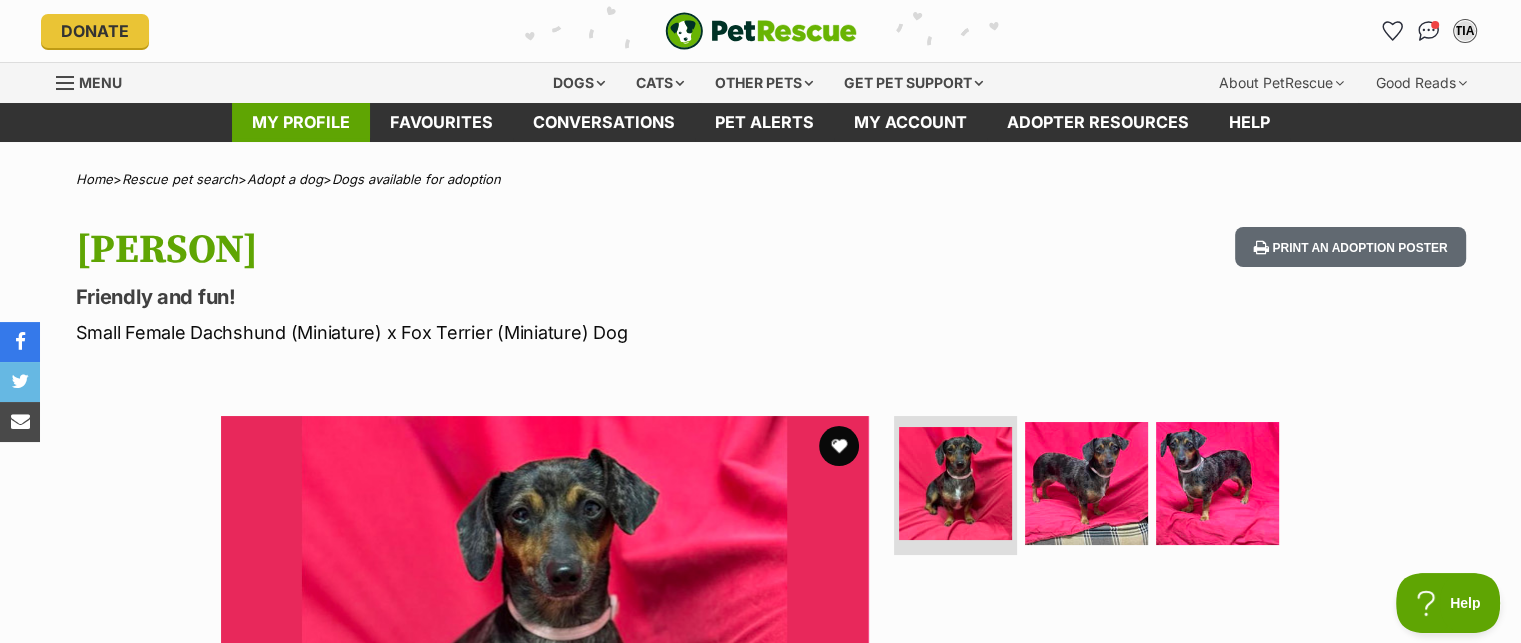 click on "My profile" at bounding box center [301, 122] 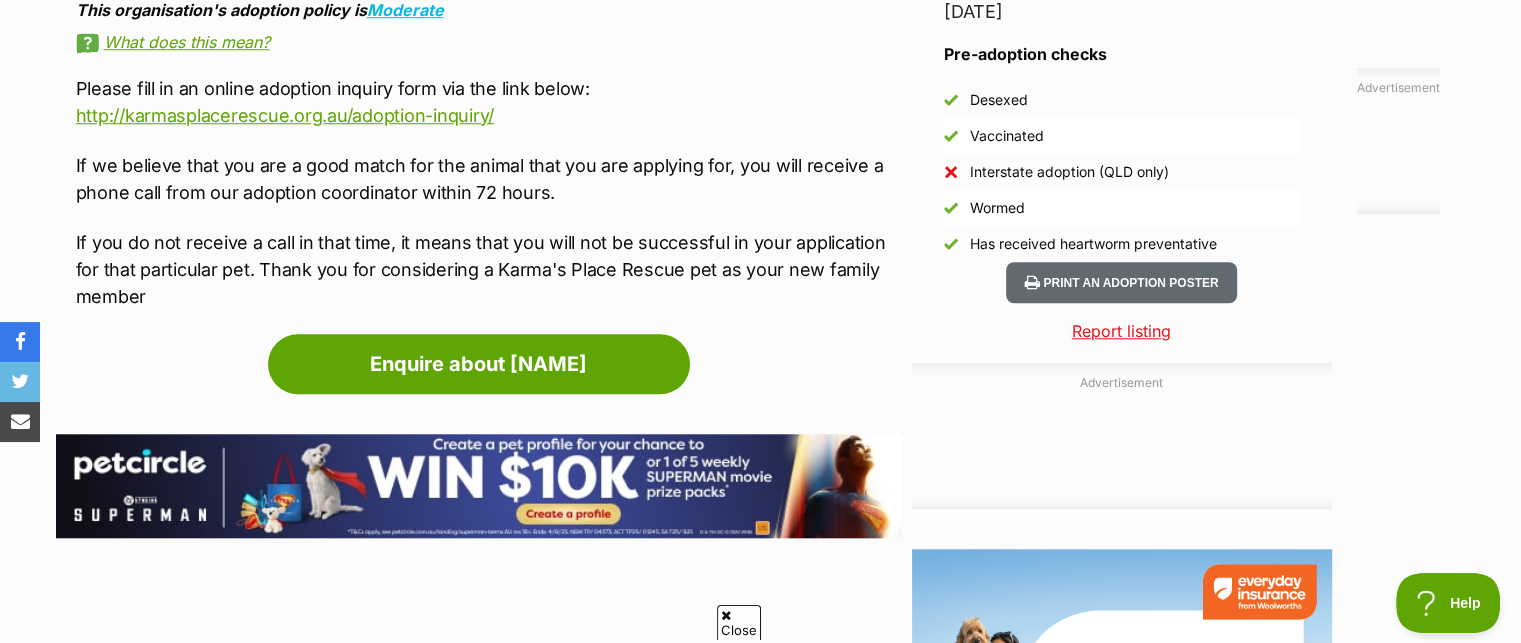 scroll, scrollTop: 1800, scrollLeft: 0, axis: vertical 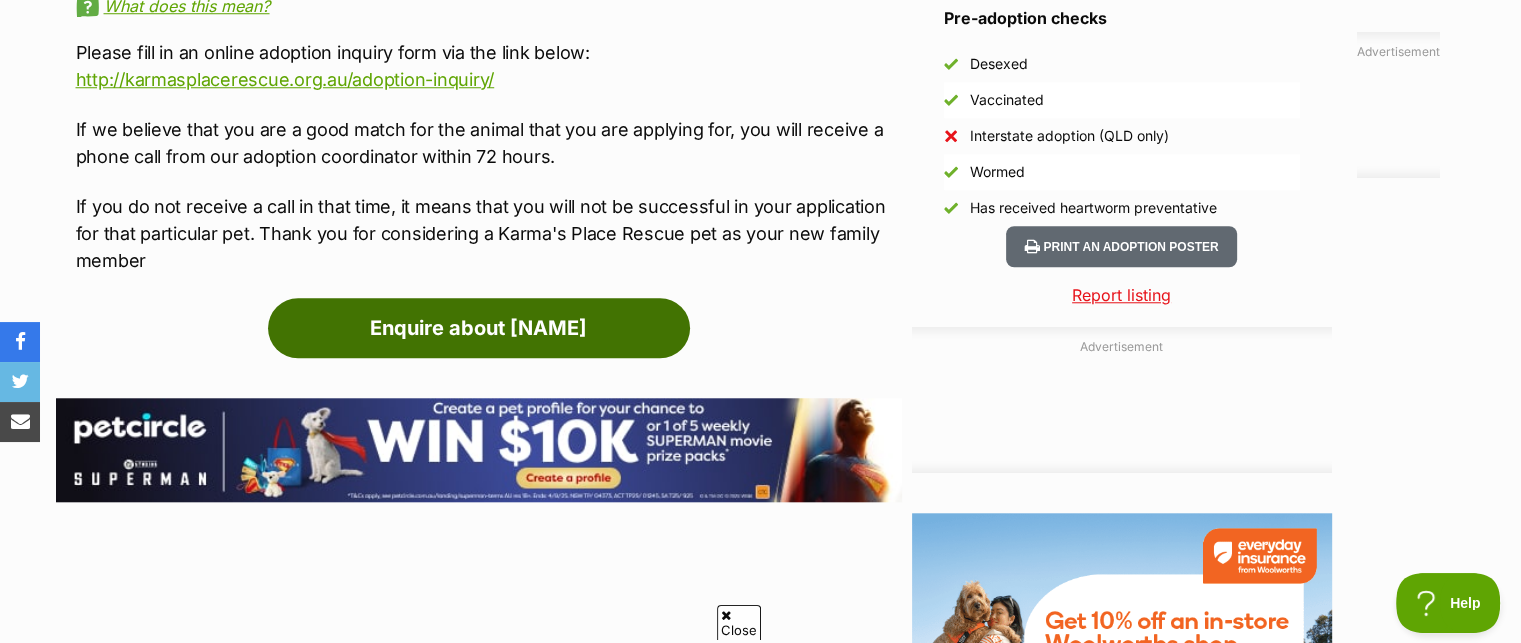 click on "Enquire about Trip" at bounding box center [479, 328] 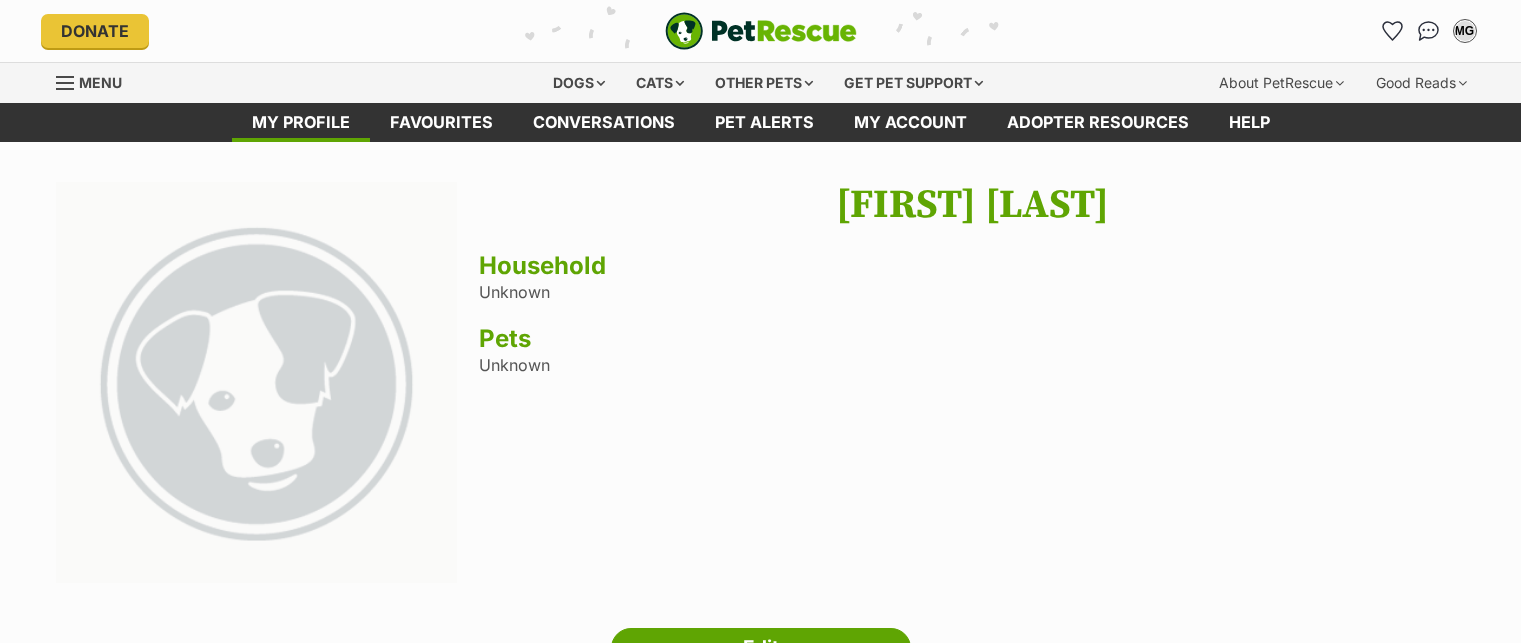 scroll, scrollTop: 0, scrollLeft: 0, axis: both 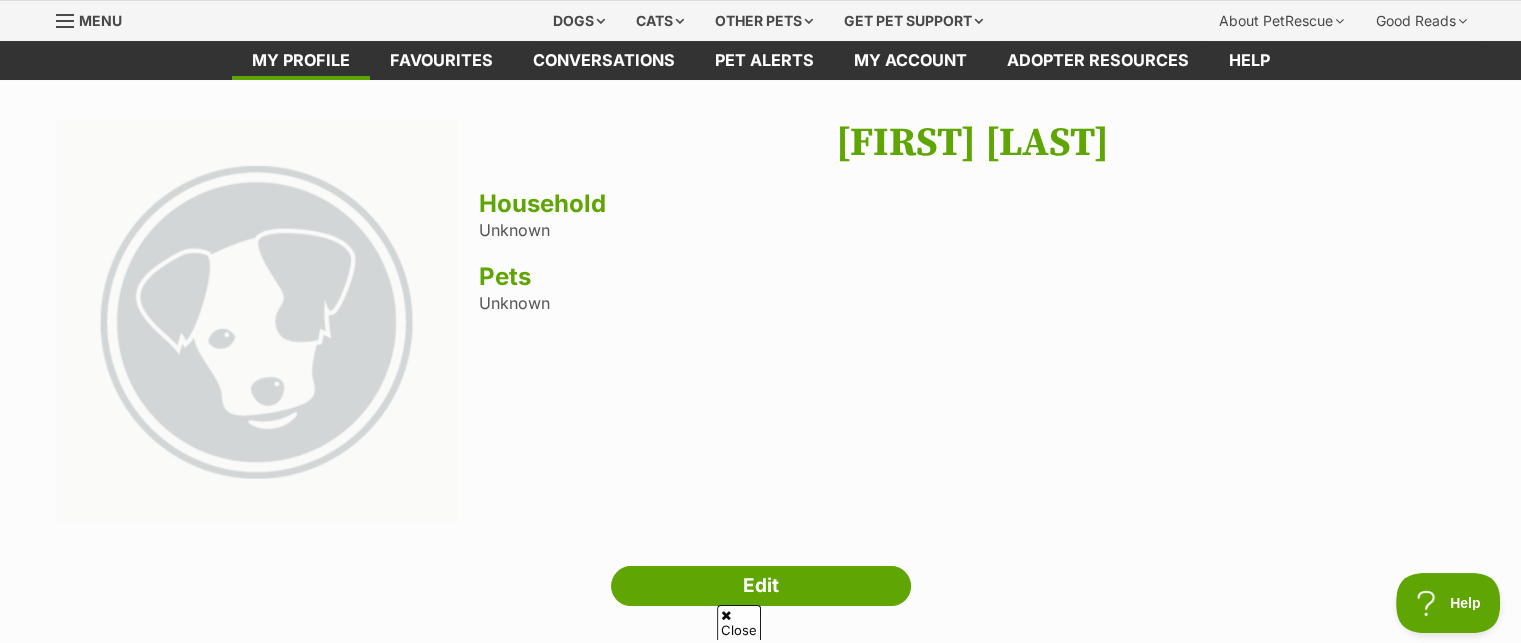 click on "Household" at bounding box center [972, 204] 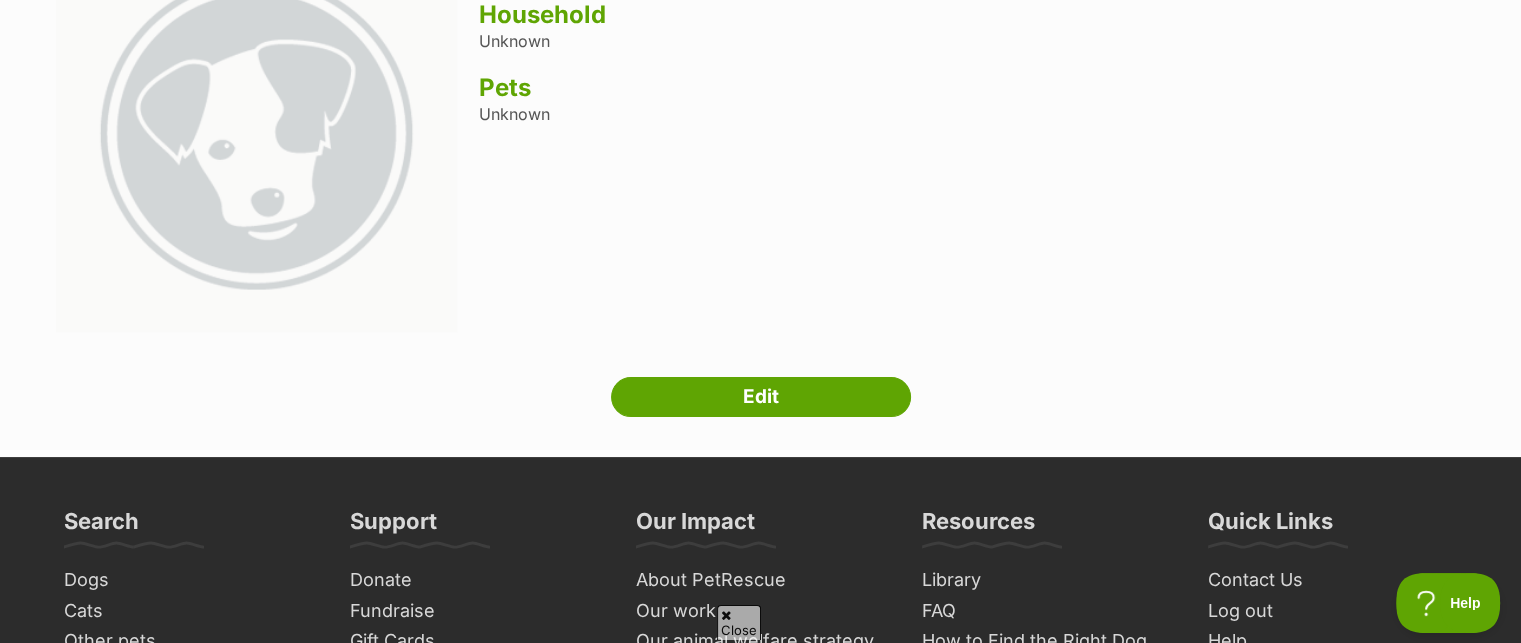 scroll, scrollTop: 262, scrollLeft: 0, axis: vertical 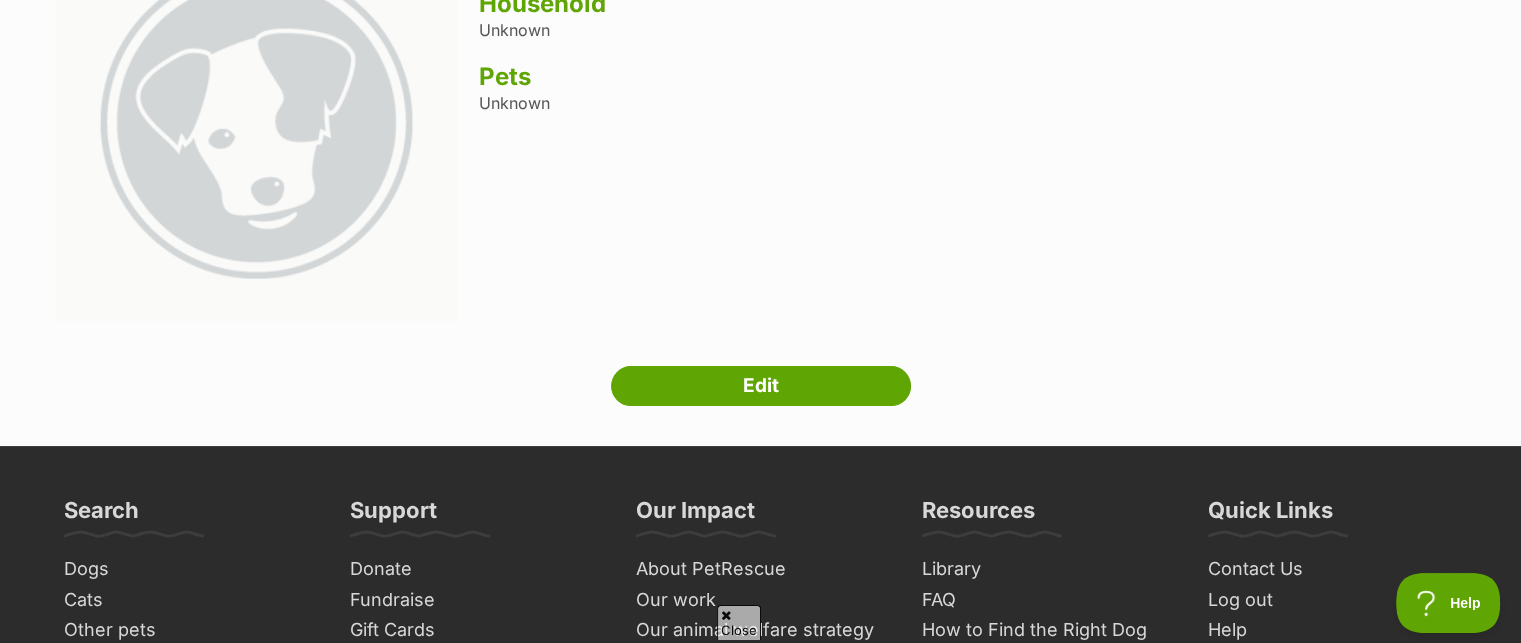 click on "Close" at bounding box center [739, 622] 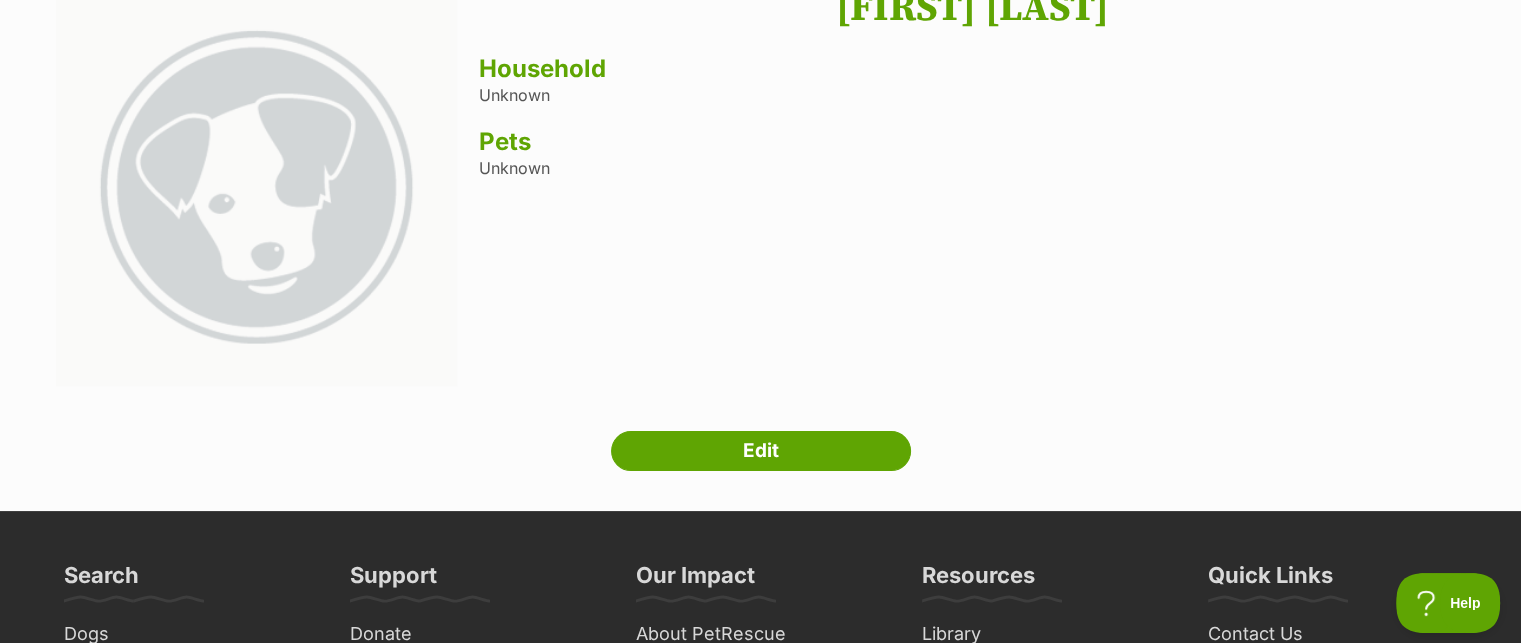 scroll, scrollTop: 162, scrollLeft: 0, axis: vertical 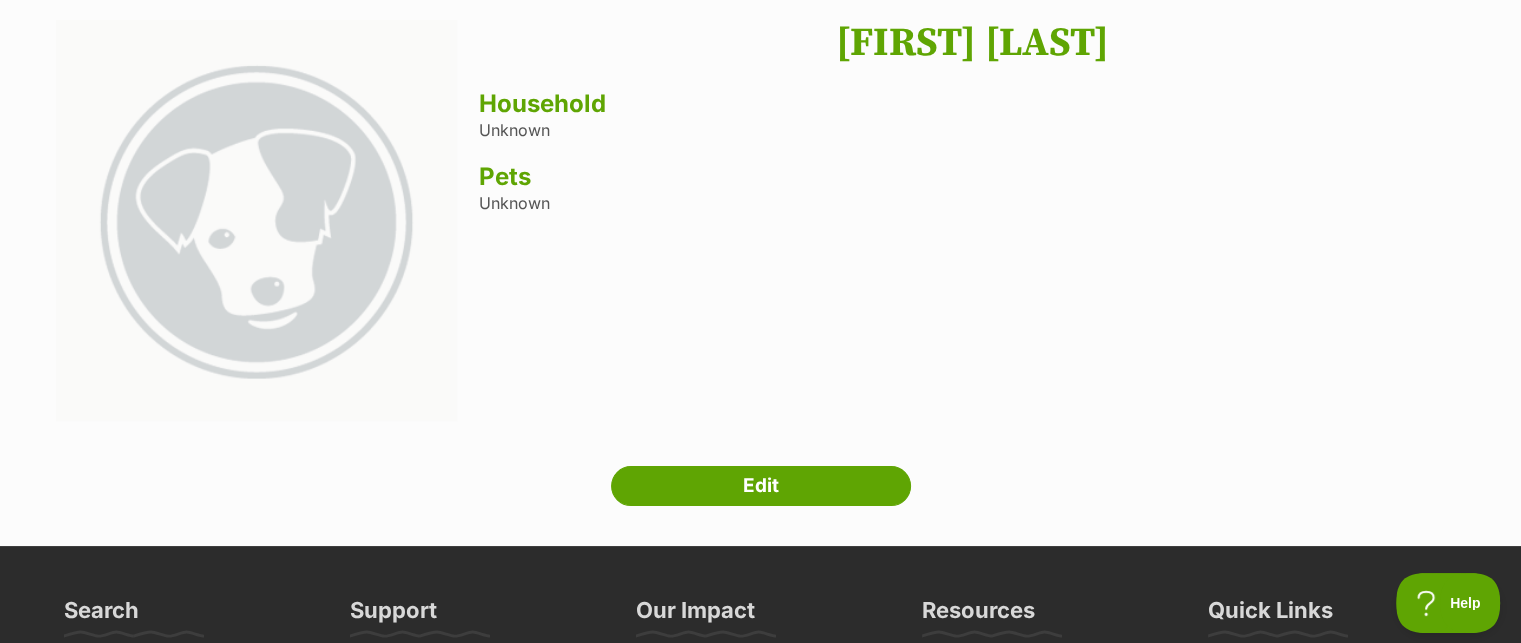click on "Mark Granzien
Household
Unknown
Pets
Unknown" at bounding box center [972, 223] 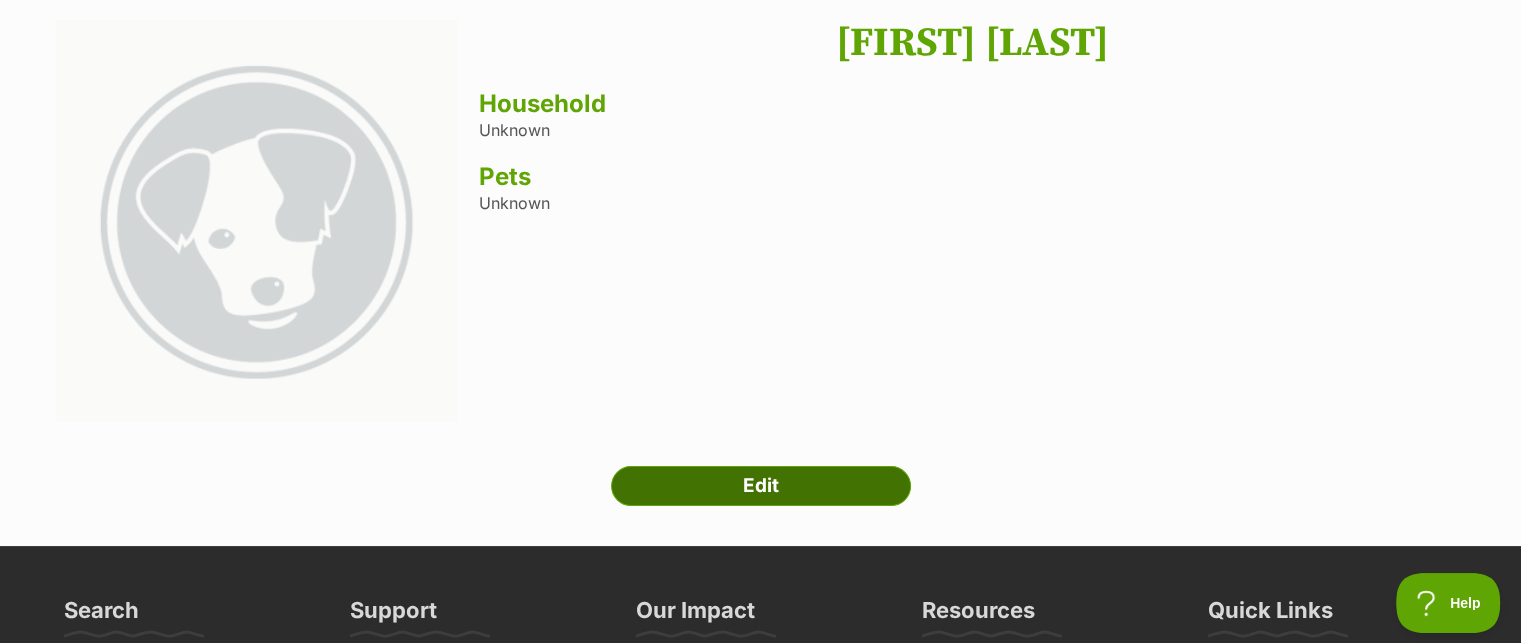 click on "Edit" at bounding box center (761, 486) 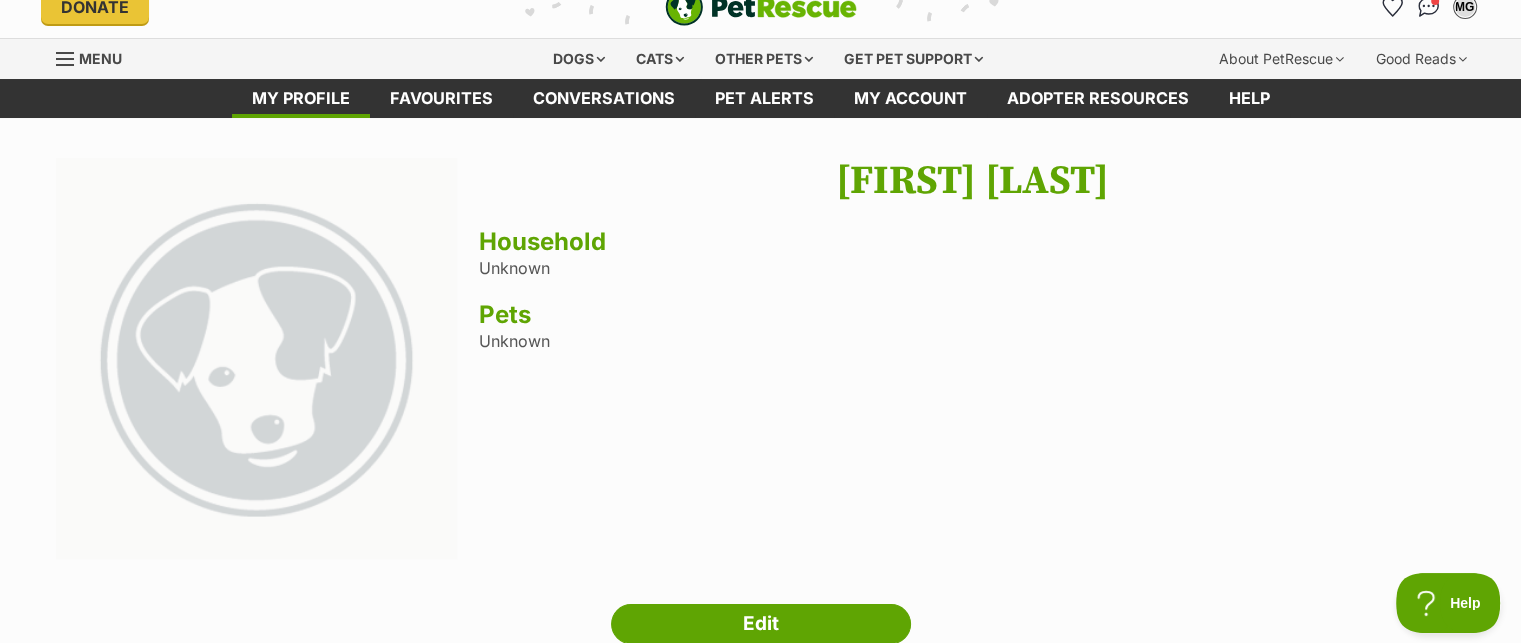 scroll, scrollTop: 0, scrollLeft: 0, axis: both 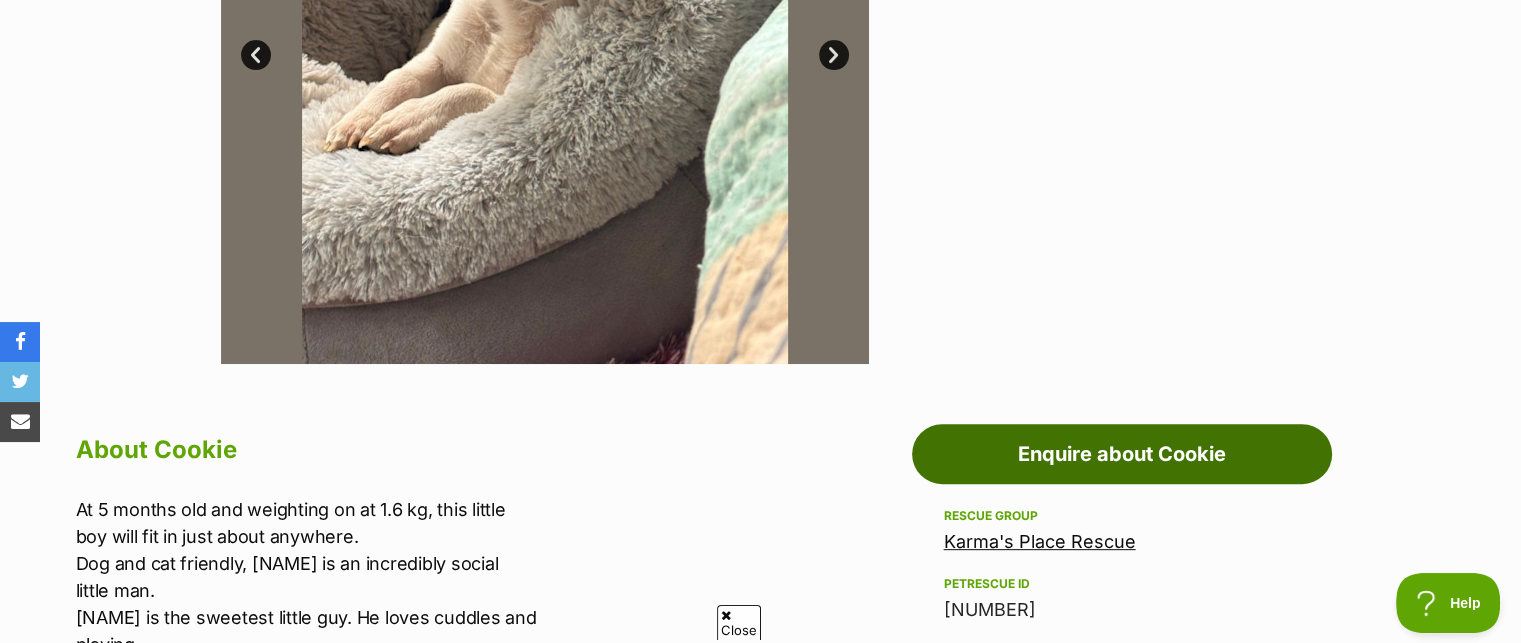 click on "Enquire about Cookie" at bounding box center [1122, 454] 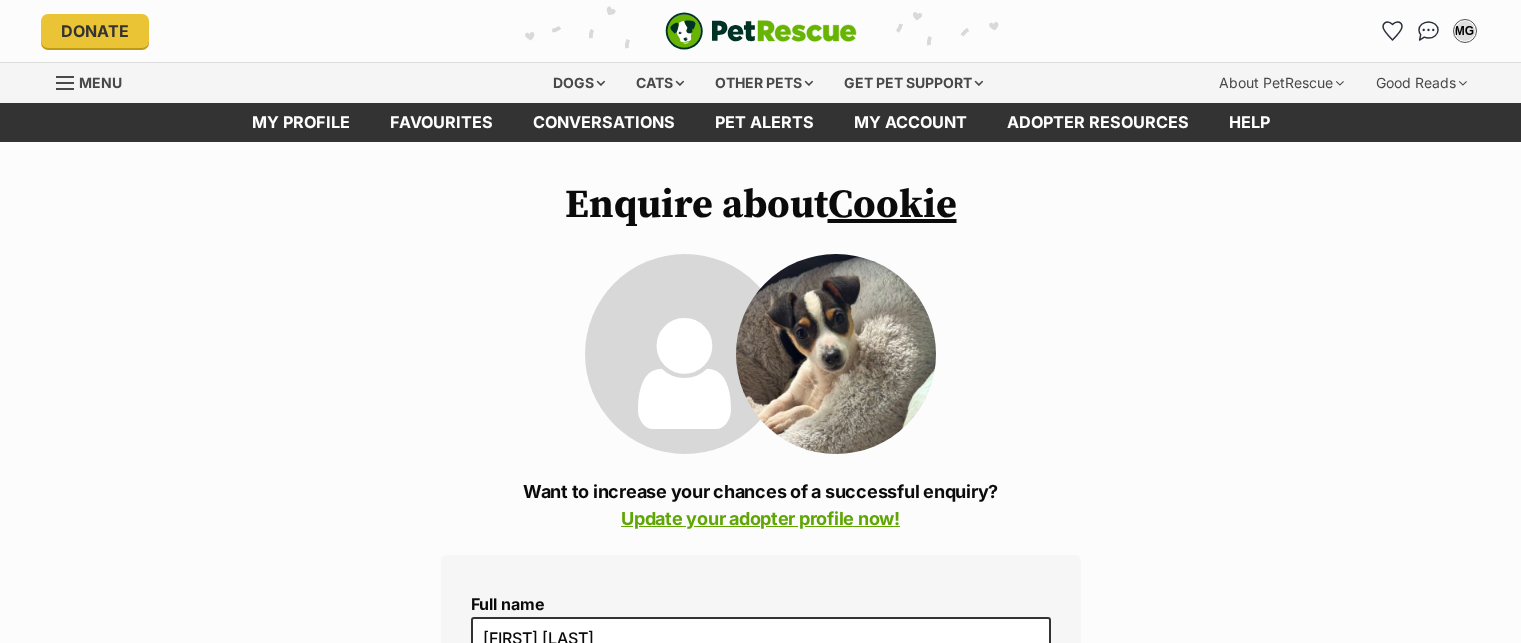 scroll, scrollTop: 0, scrollLeft: 0, axis: both 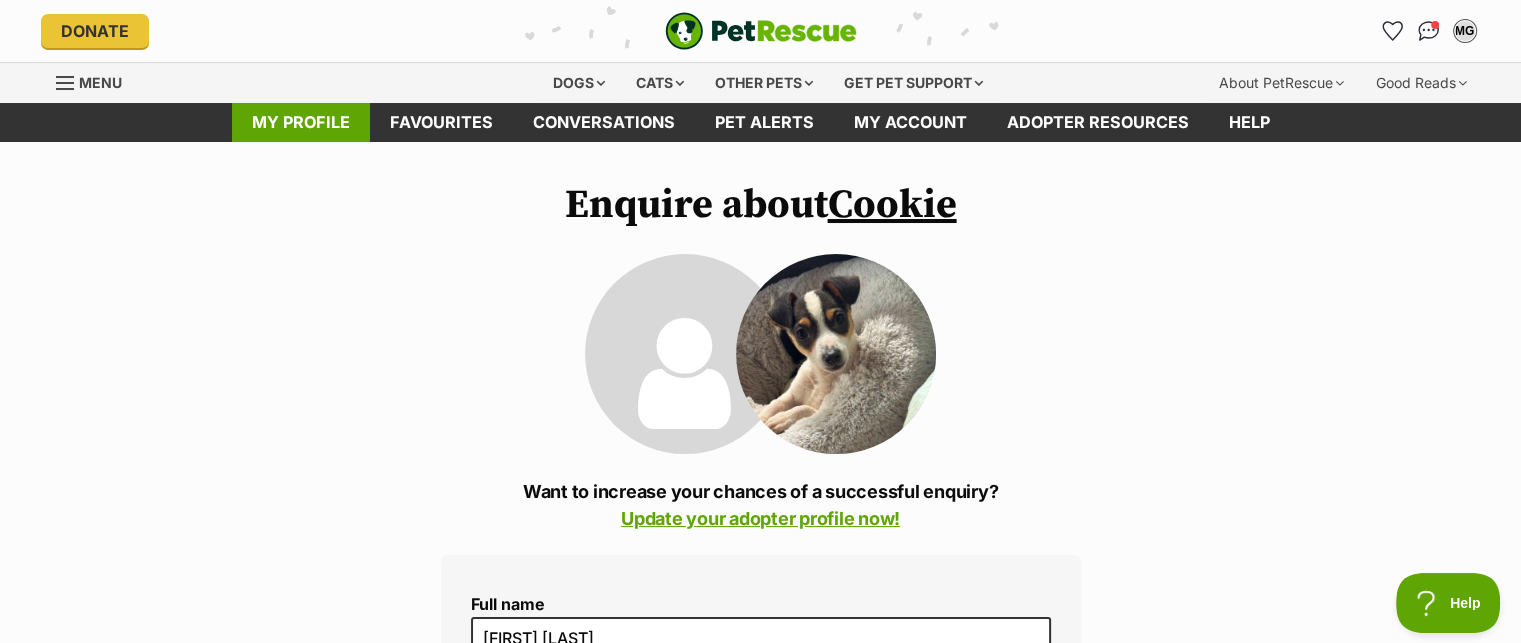 click on "My profile" at bounding box center (301, 122) 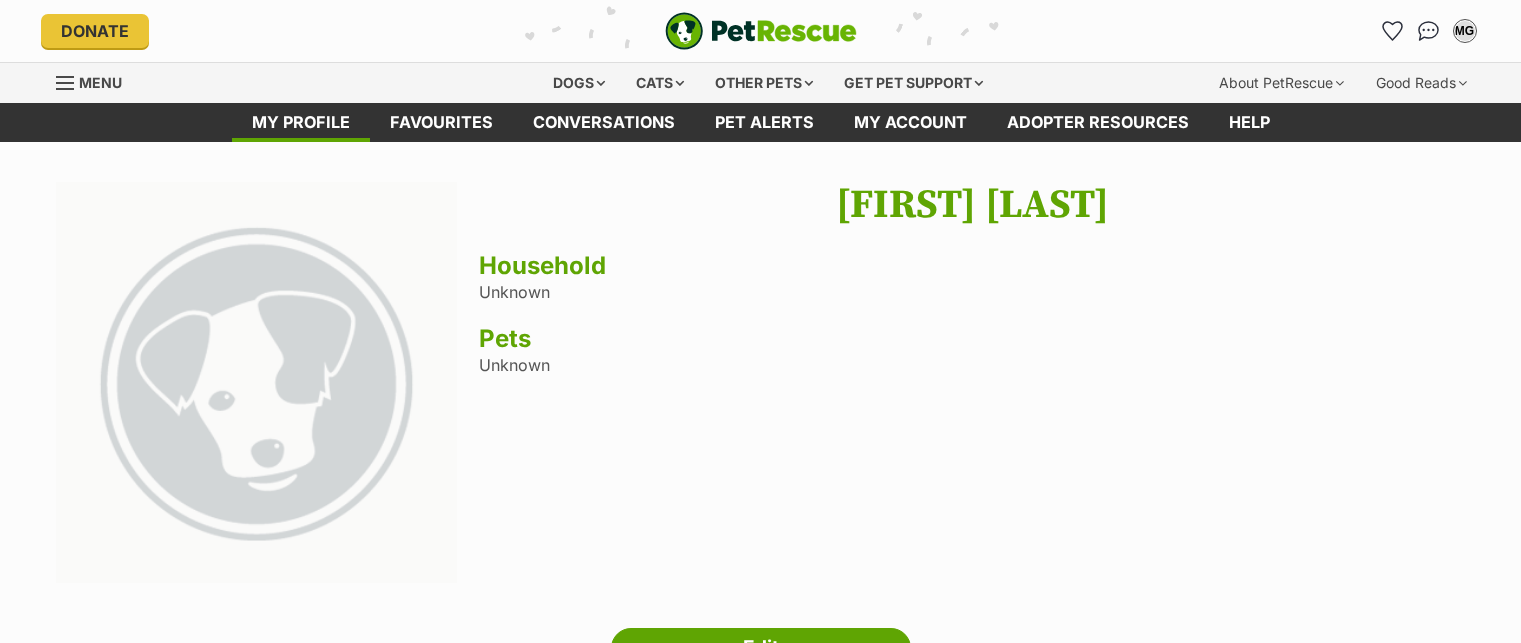 scroll, scrollTop: 0, scrollLeft: 0, axis: both 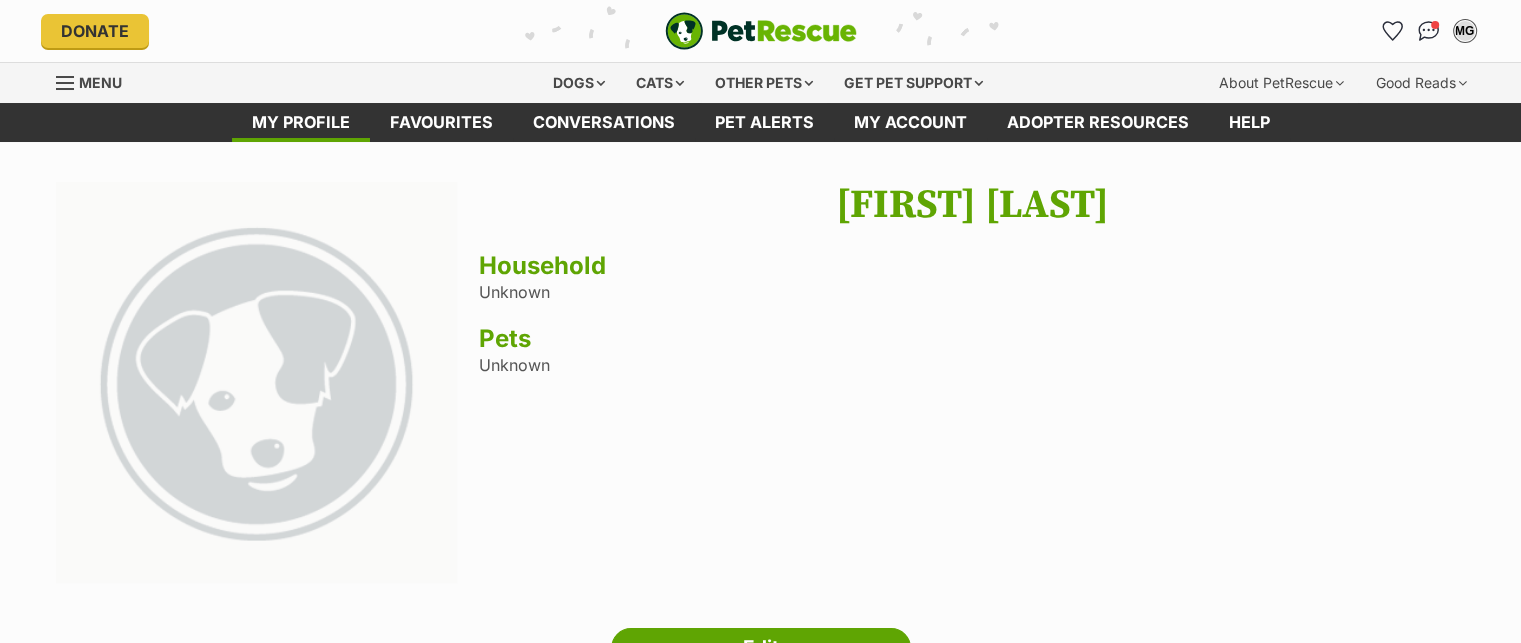 click on "Household" at bounding box center [972, 266] 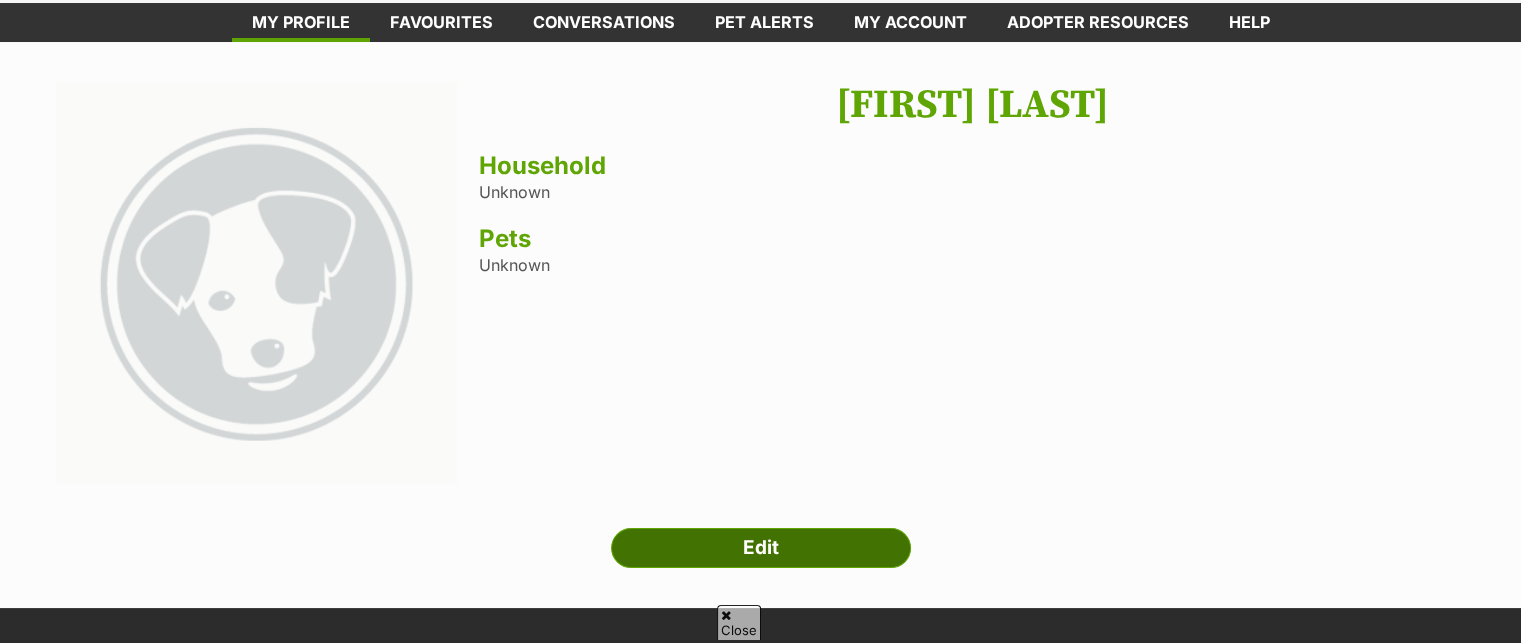 click on "Edit" at bounding box center (761, 548) 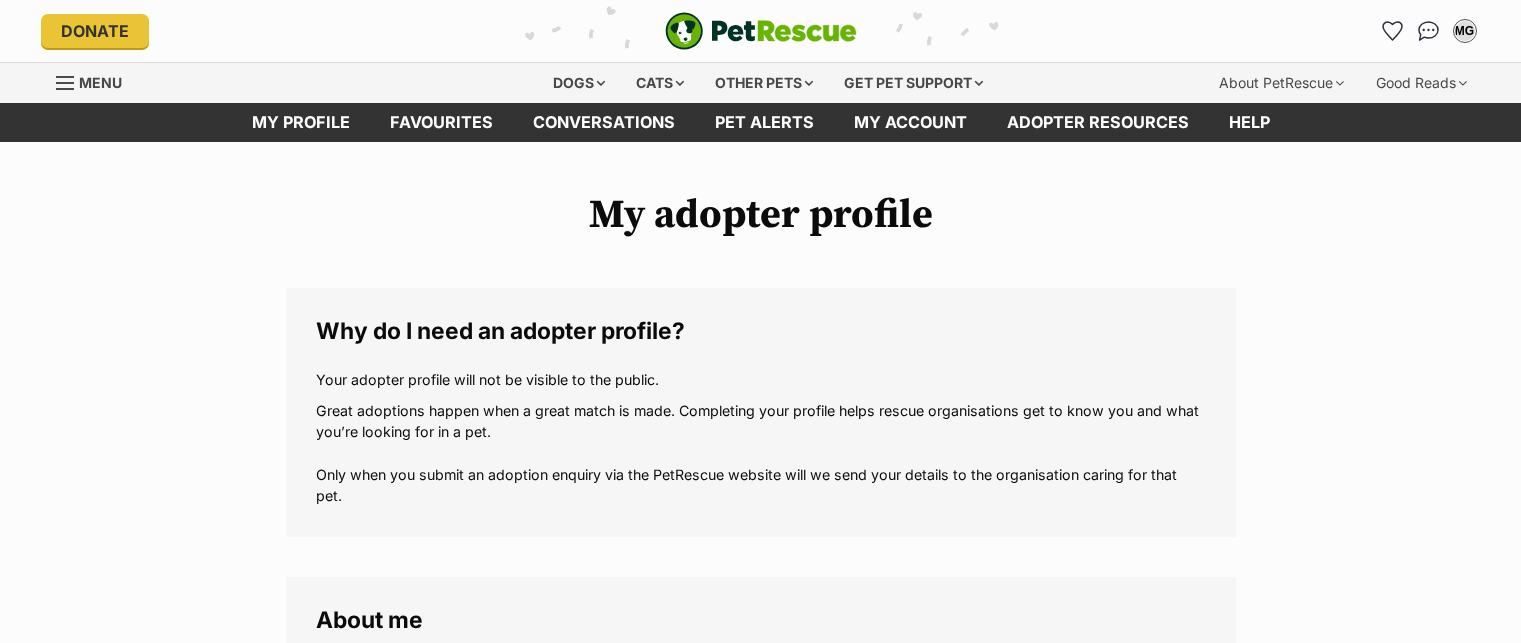 scroll, scrollTop: 0, scrollLeft: 0, axis: both 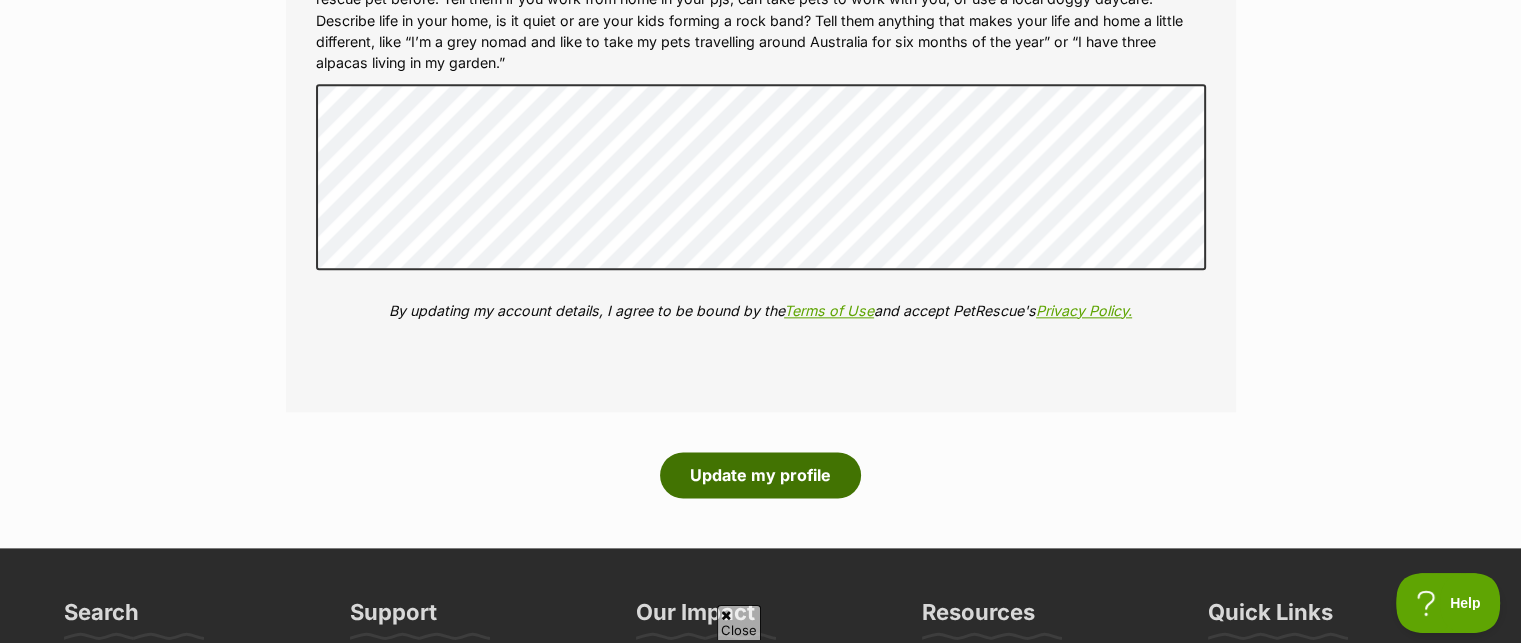 click on "Update my profile" at bounding box center [760, 475] 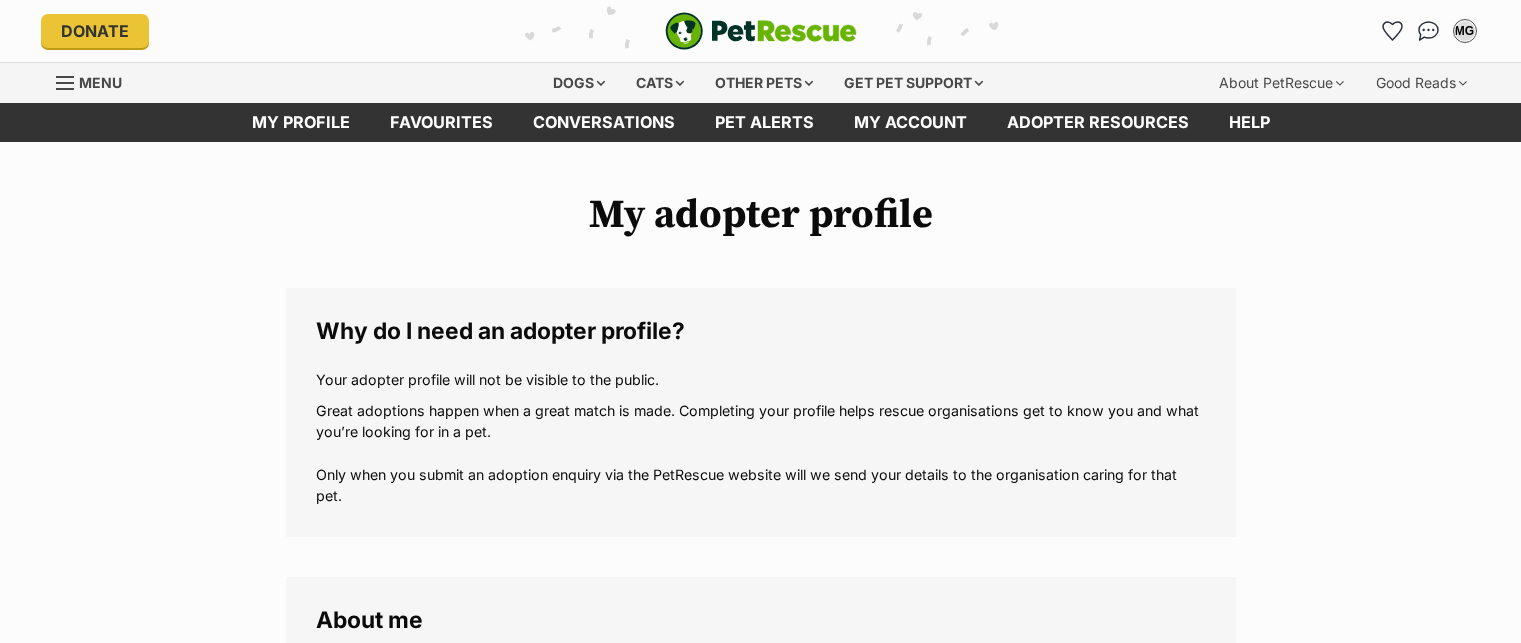 scroll, scrollTop: 0, scrollLeft: 0, axis: both 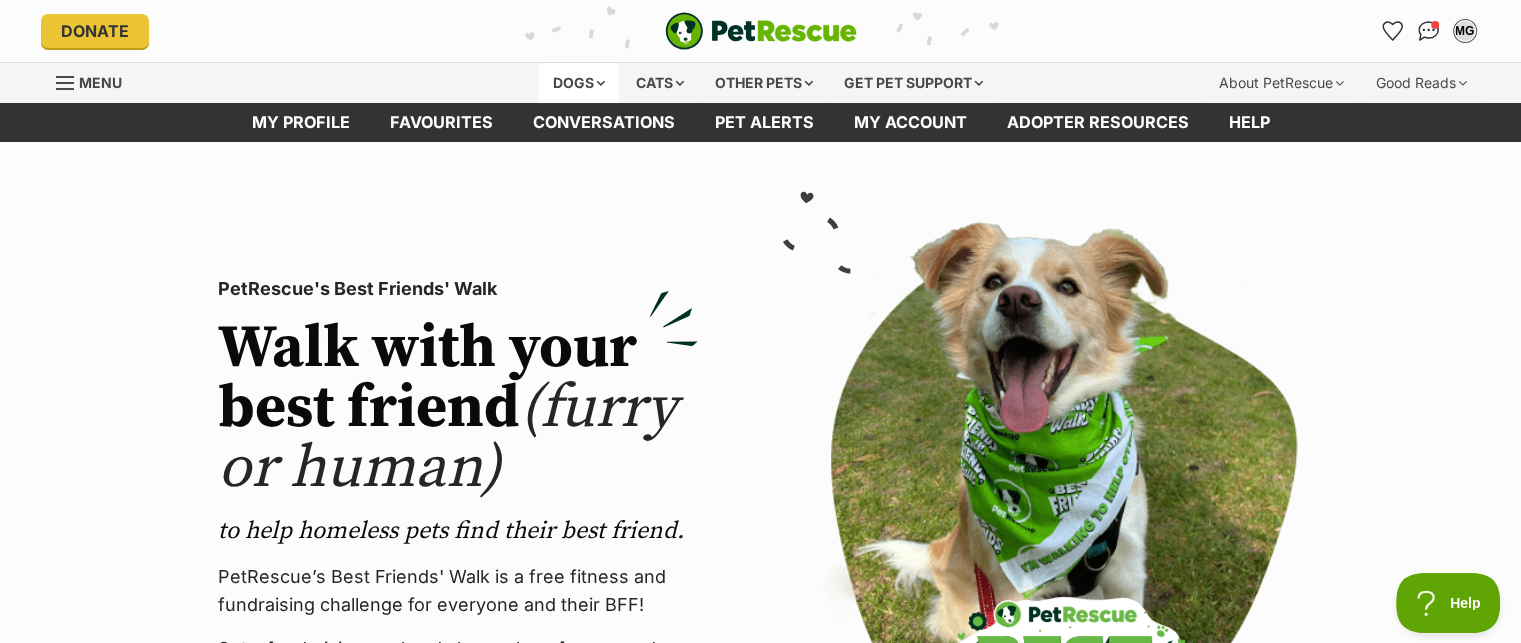 click on "Dogs" at bounding box center [579, 83] 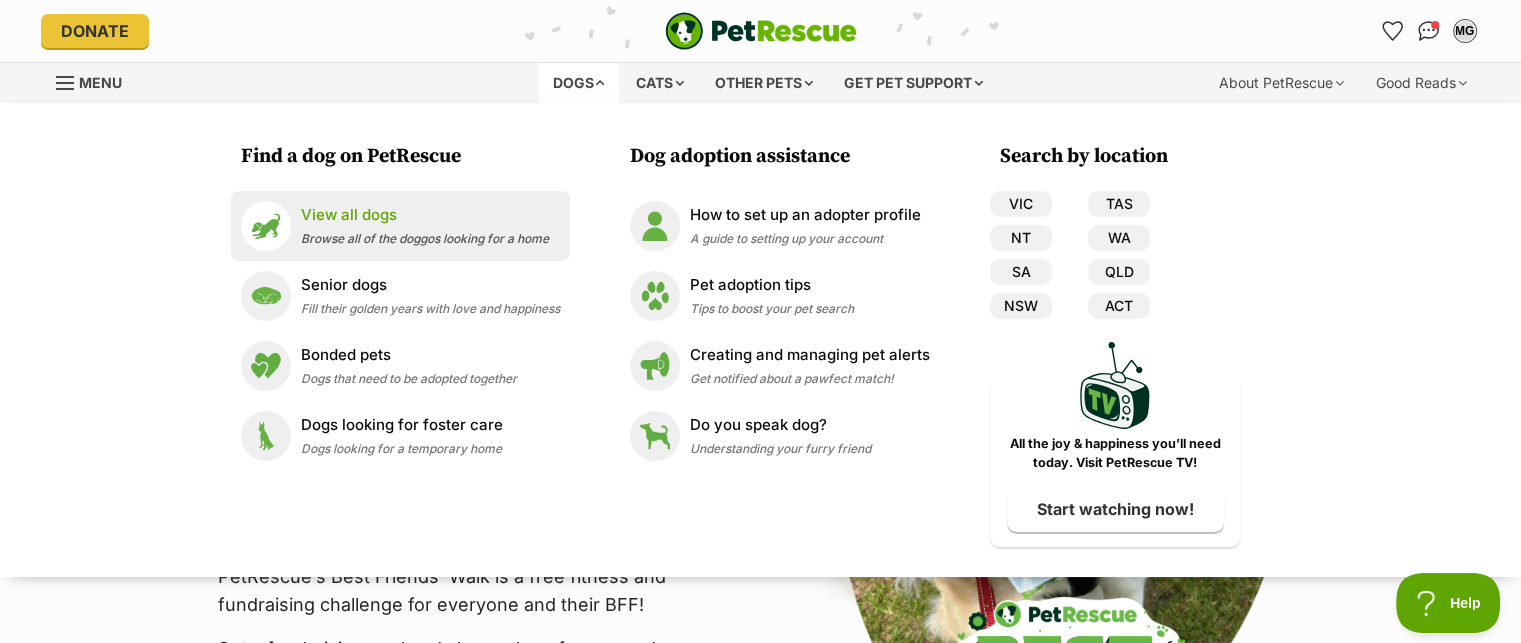 click on "View all dogs
Browse all of the doggos looking for a home" at bounding box center (425, 225) 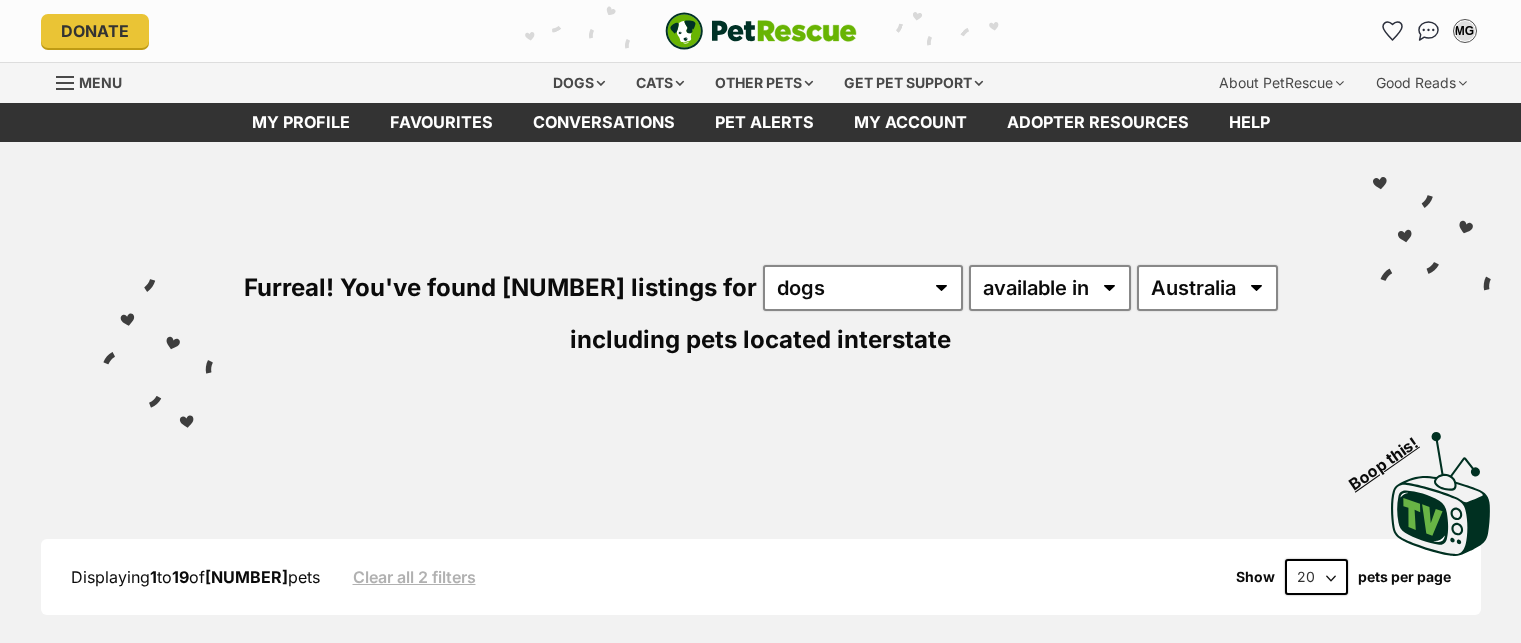 scroll, scrollTop: 0, scrollLeft: 0, axis: both 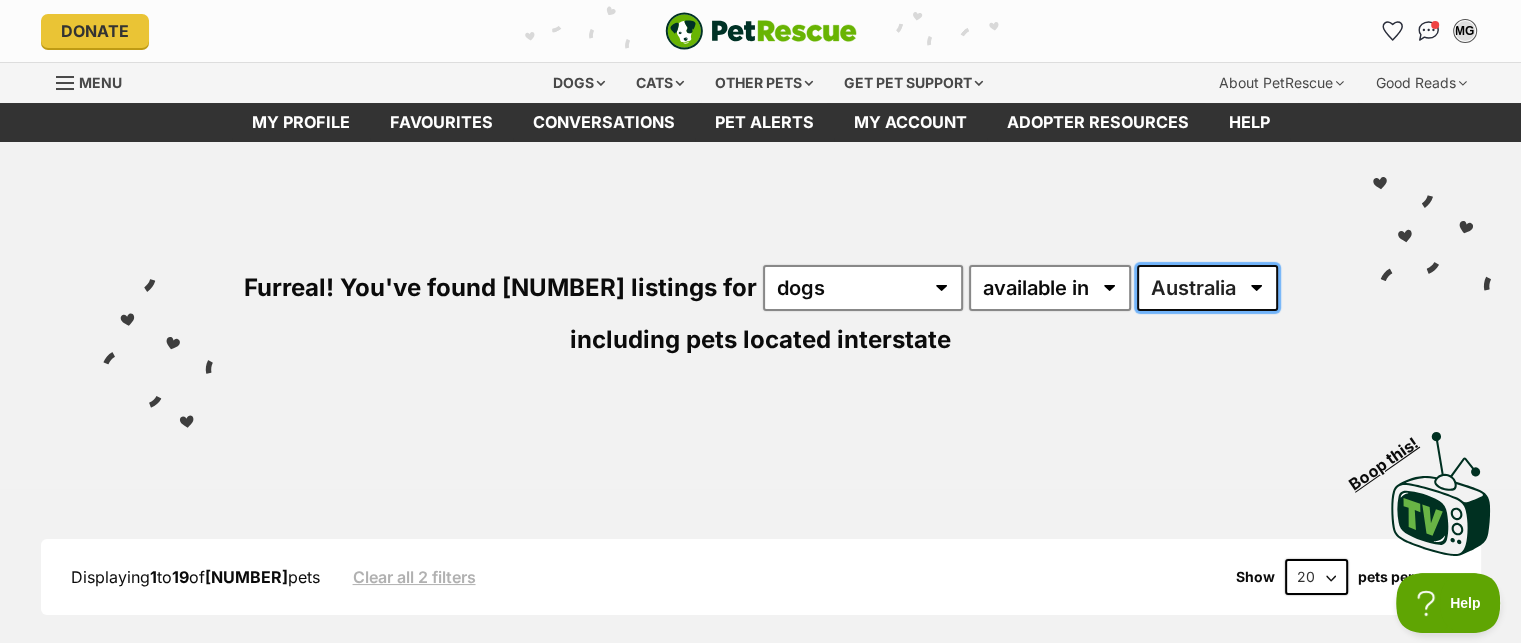 click on "Australia
ACT
NSW
NT
QLD
SA
TAS
VIC
WA" at bounding box center [1207, 288] 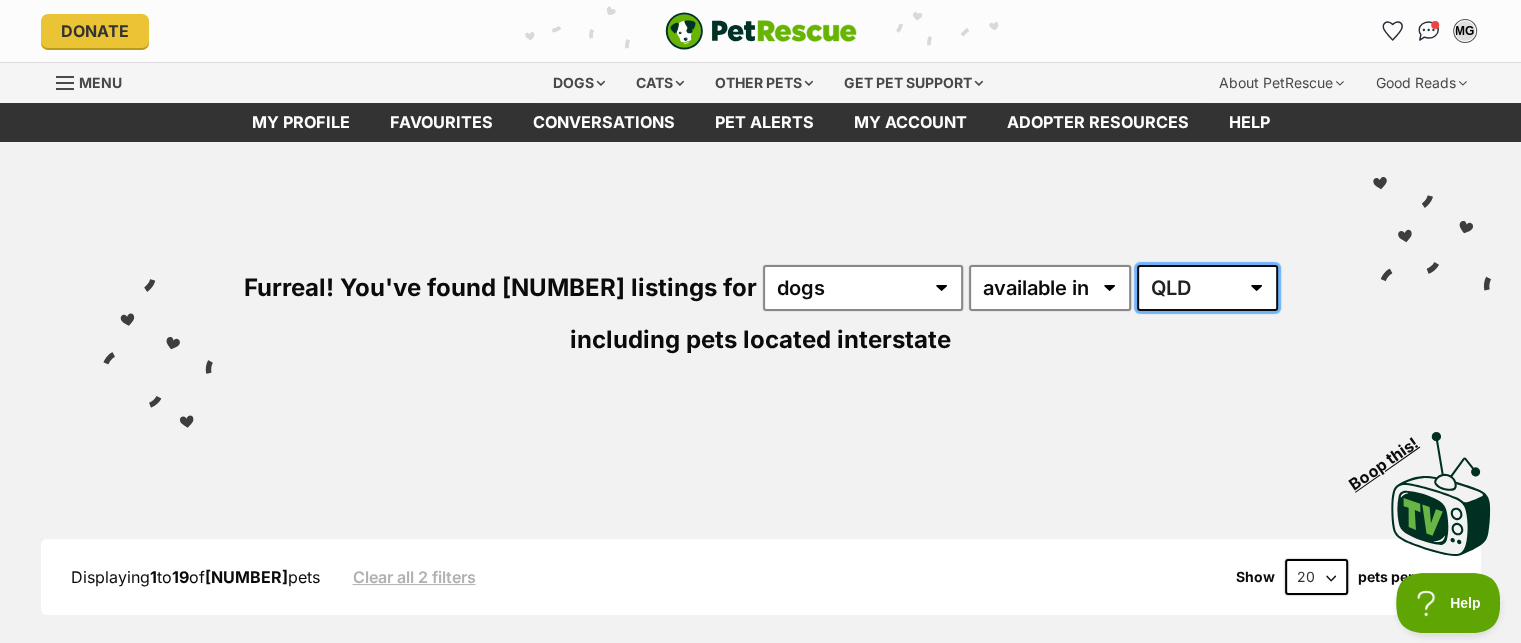 click on "Australia
ACT
NSW
NT
QLD
SA
TAS
VIC
WA" at bounding box center [1207, 288] 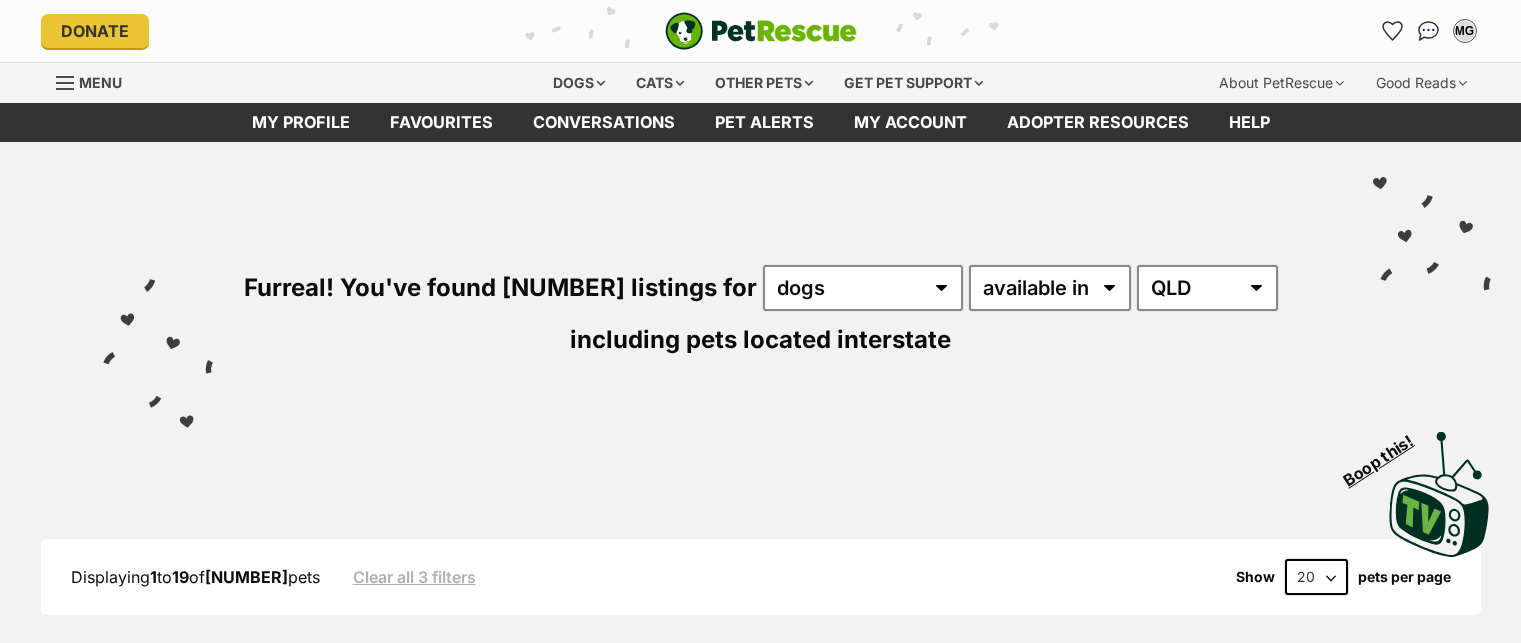 scroll, scrollTop: 0, scrollLeft: 0, axis: both 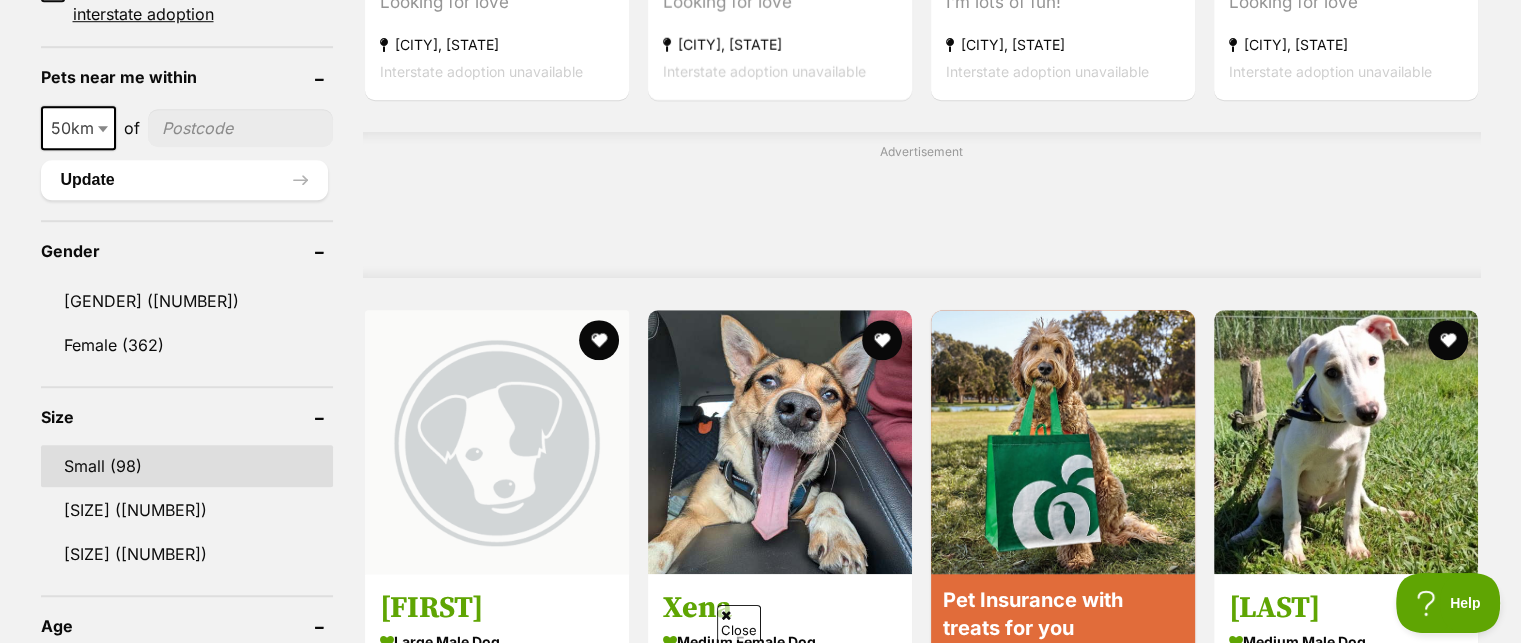 click on "Small (98)" at bounding box center (187, 466) 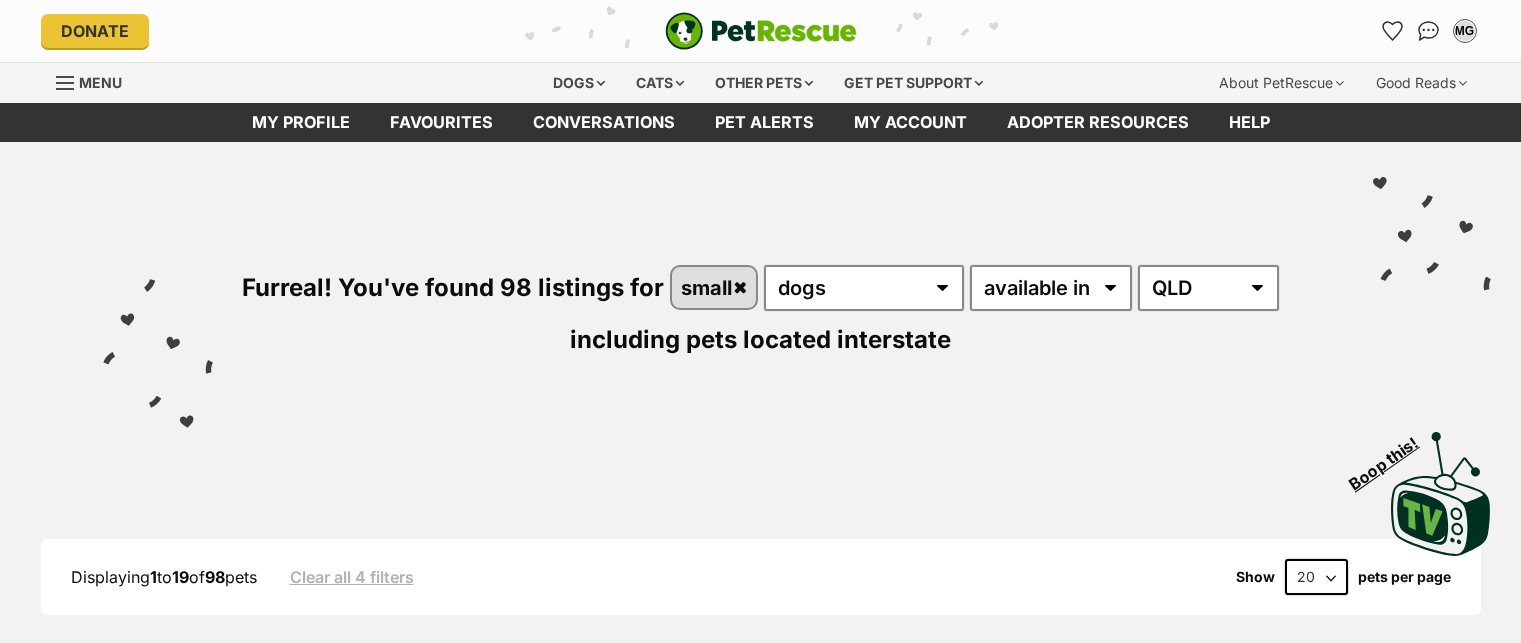scroll, scrollTop: 0, scrollLeft: 0, axis: both 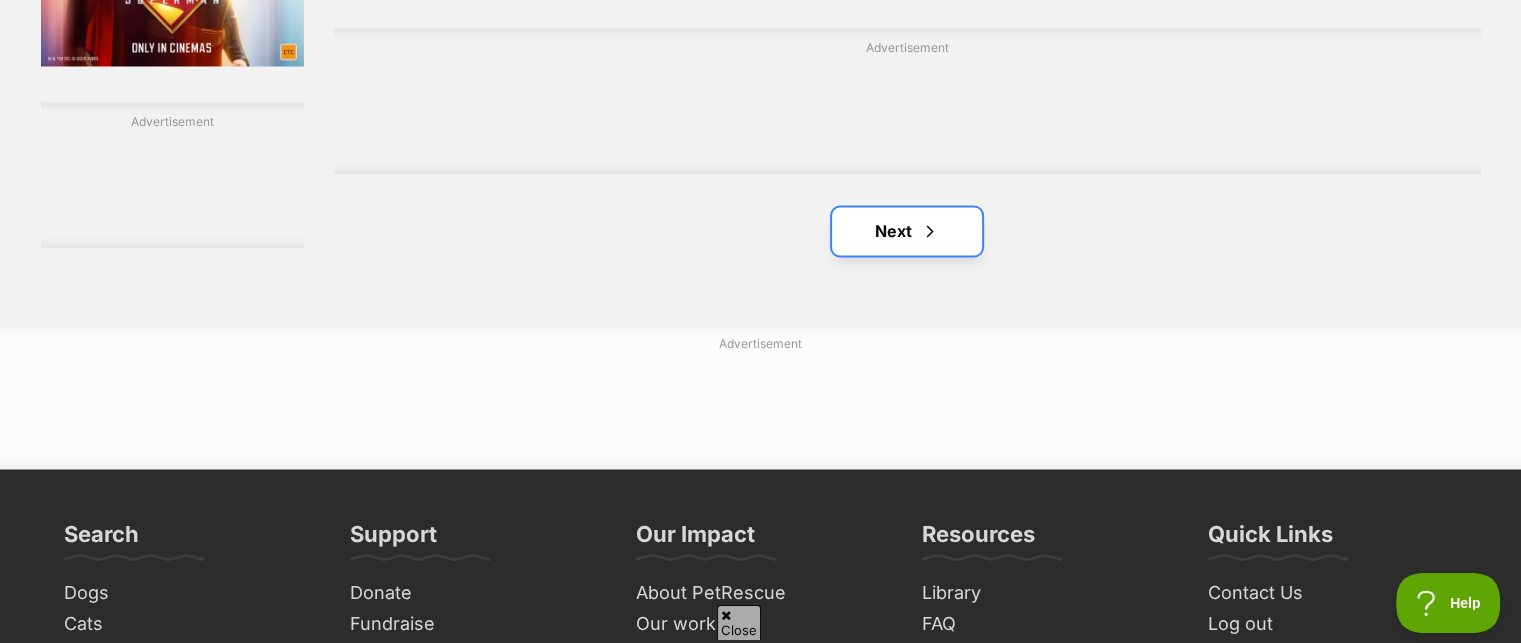 click on "Next" at bounding box center (907, 231) 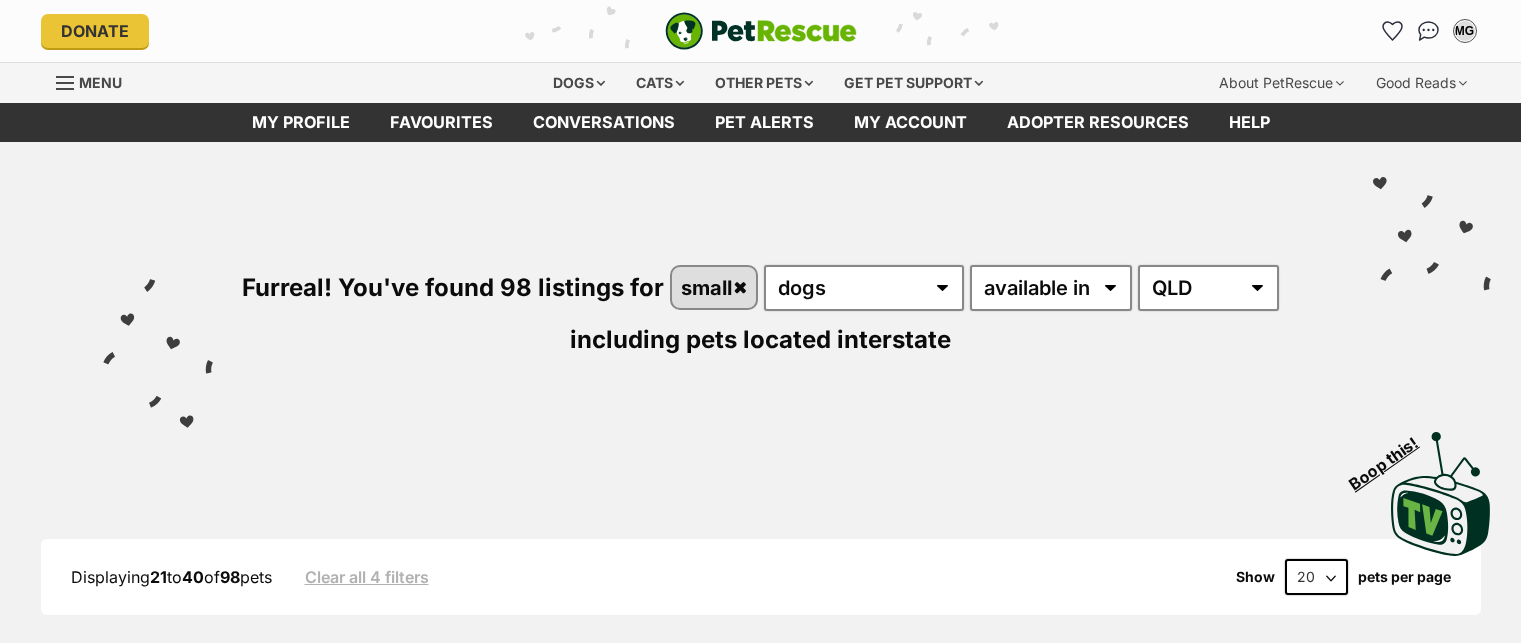scroll, scrollTop: 0, scrollLeft: 0, axis: both 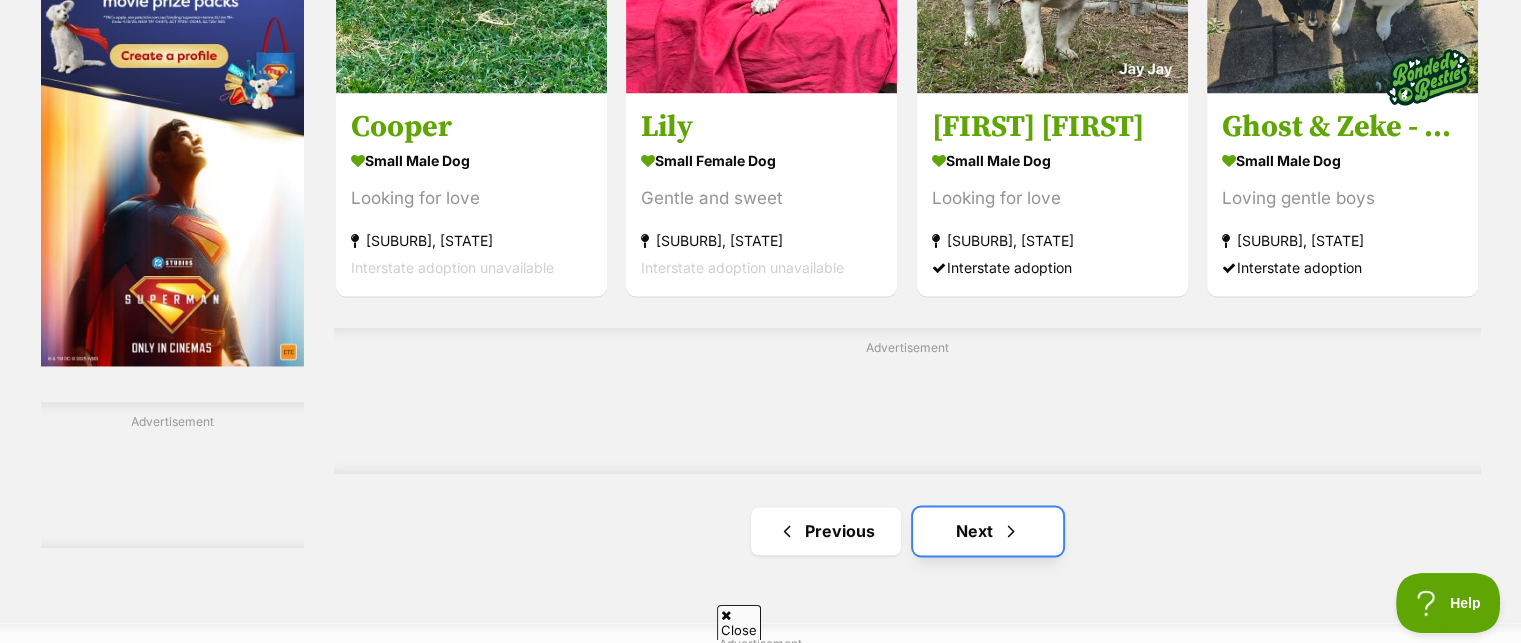 click on "Next" at bounding box center [988, 531] 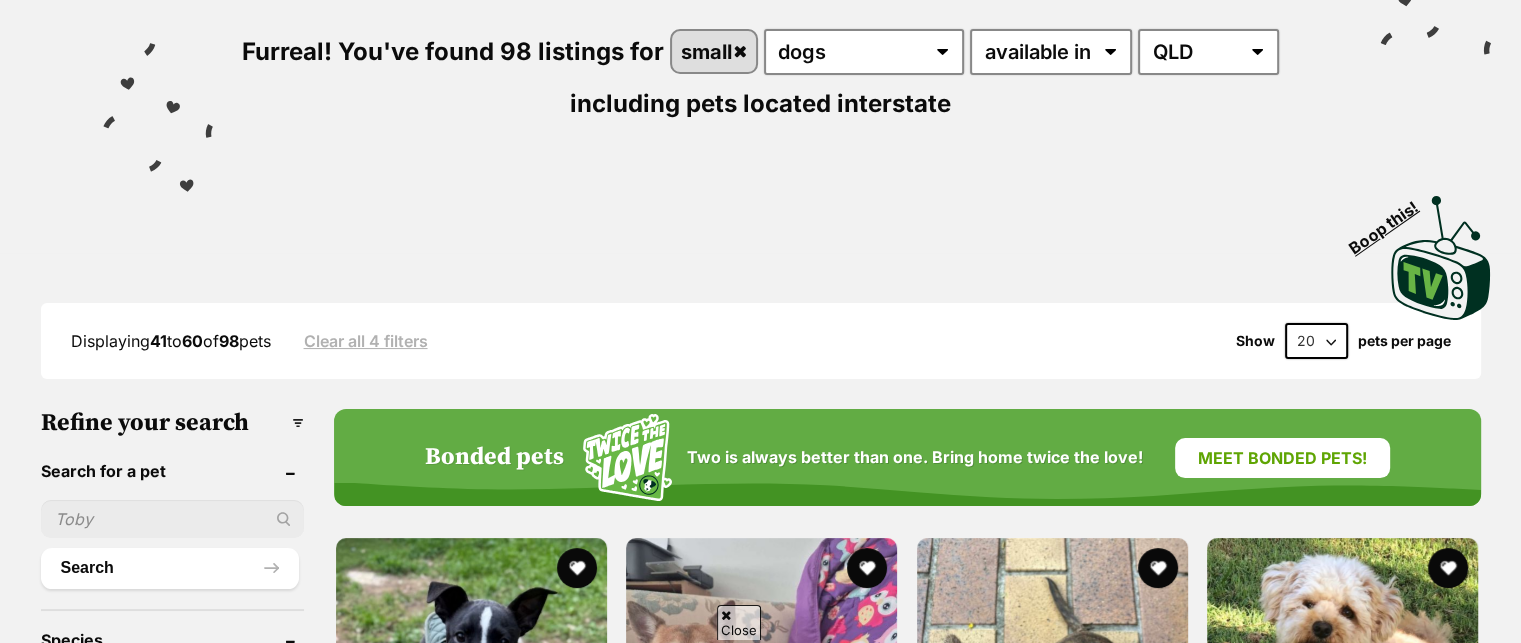 scroll, scrollTop: 0, scrollLeft: 0, axis: both 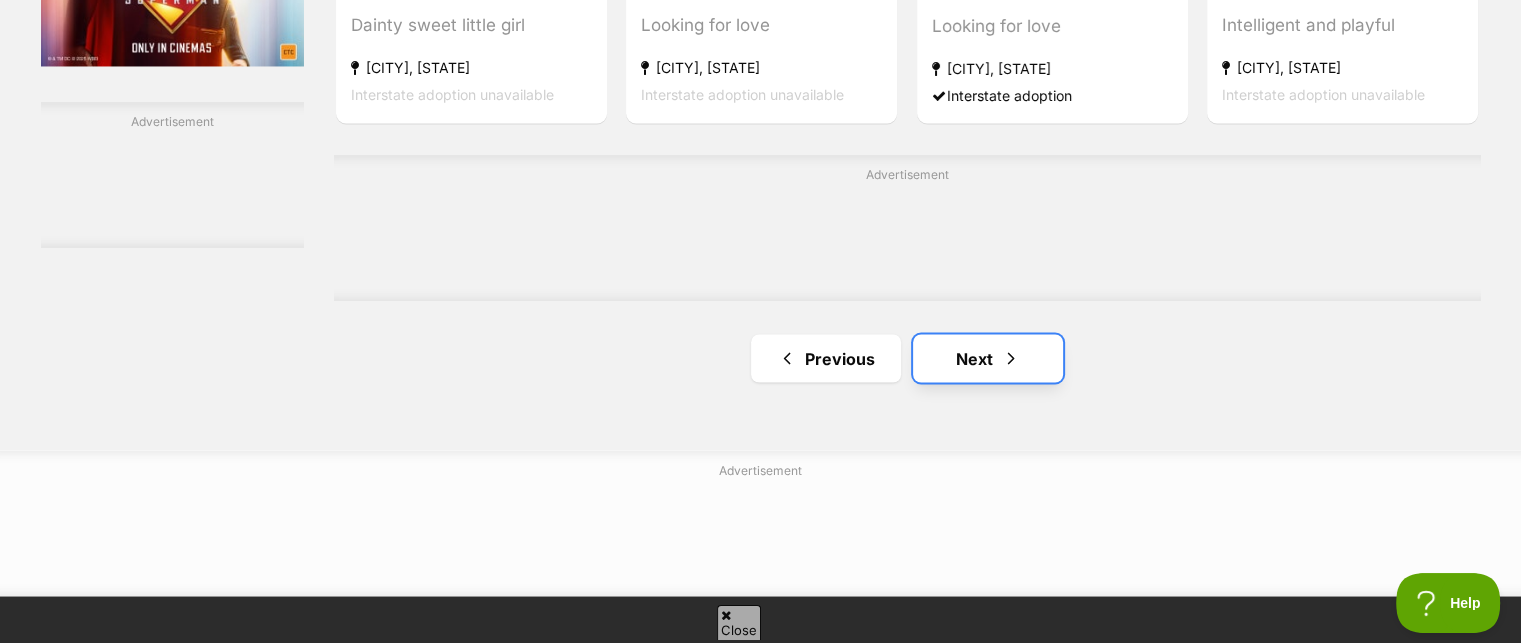 click on "Next" at bounding box center [988, 358] 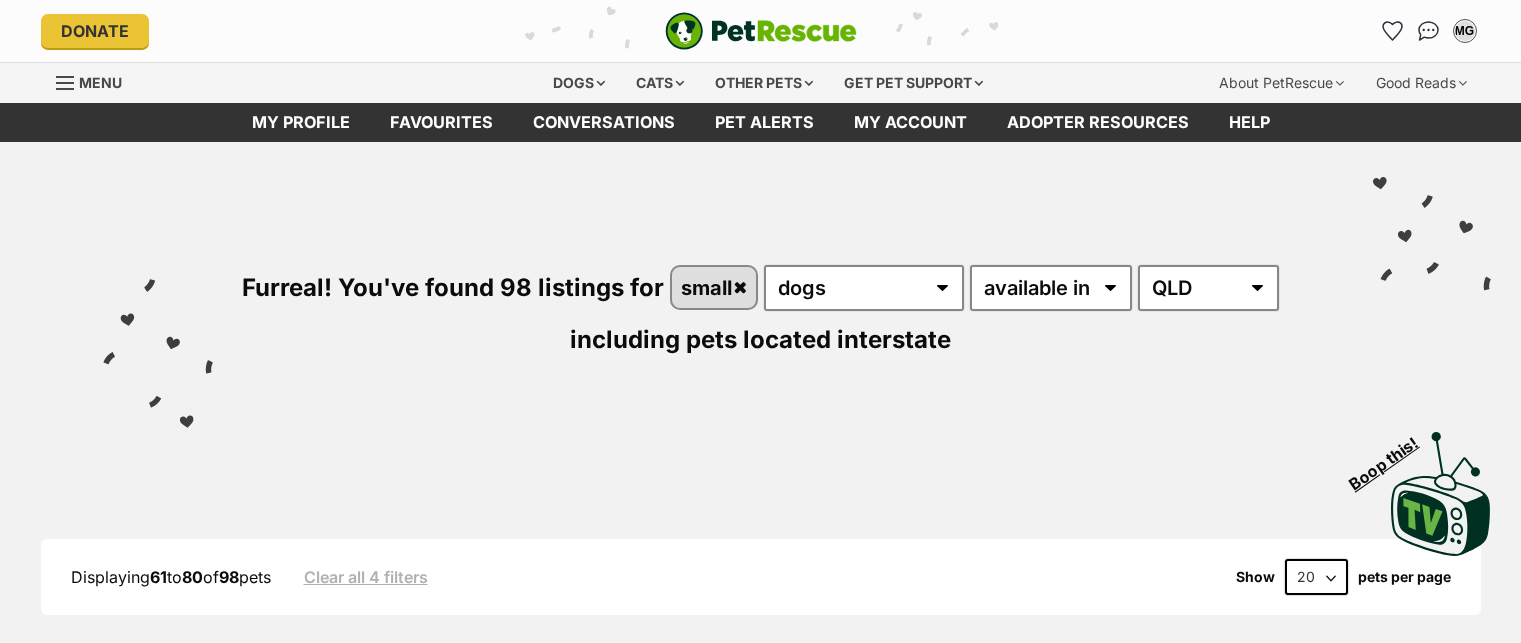 scroll, scrollTop: 0, scrollLeft: 0, axis: both 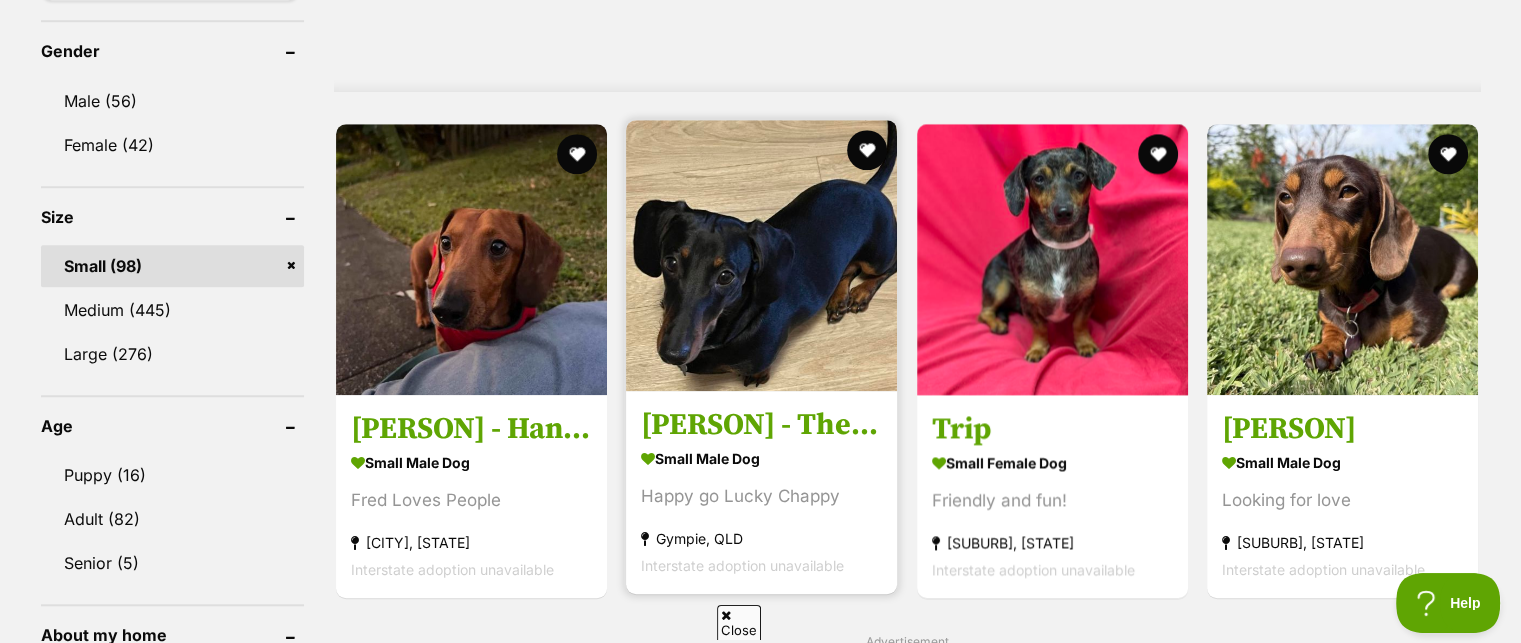 click at bounding box center [761, 255] 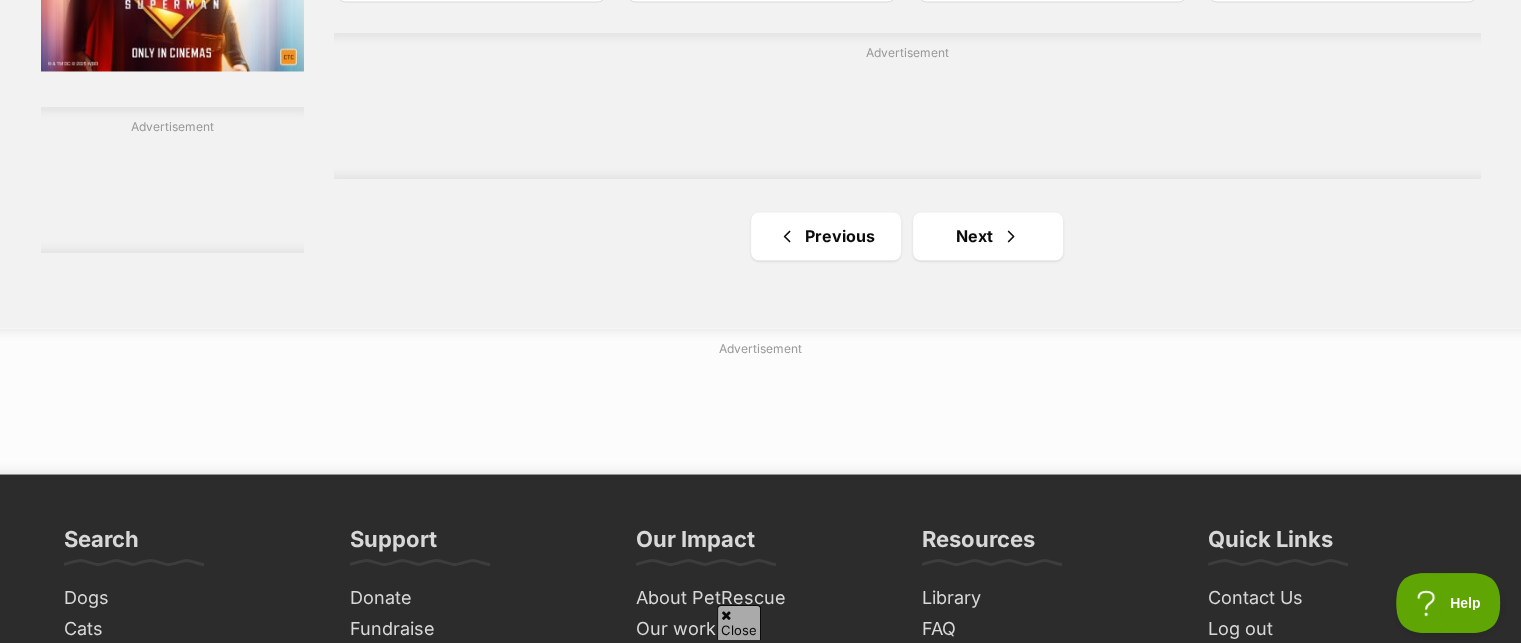scroll, scrollTop: 3500, scrollLeft: 0, axis: vertical 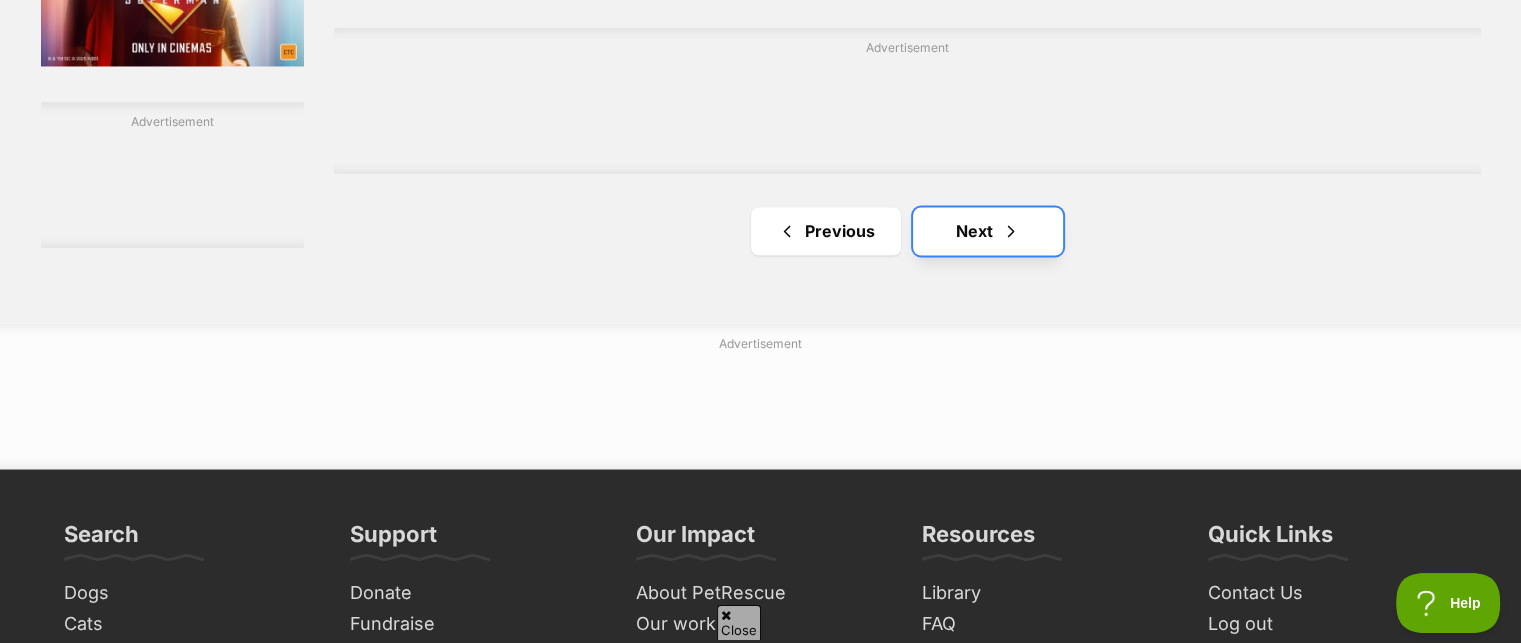 click on "Next" at bounding box center [988, 231] 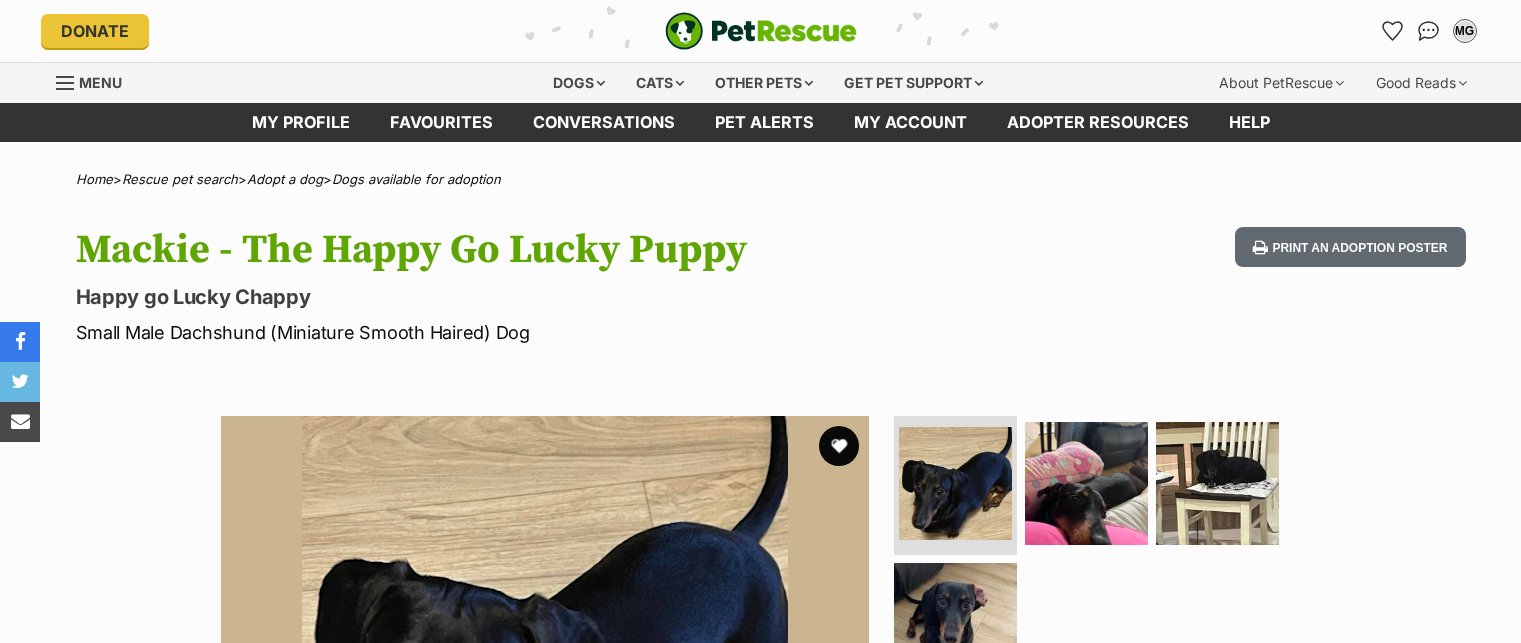 scroll, scrollTop: 0, scrollLeft: 0, axis: both 